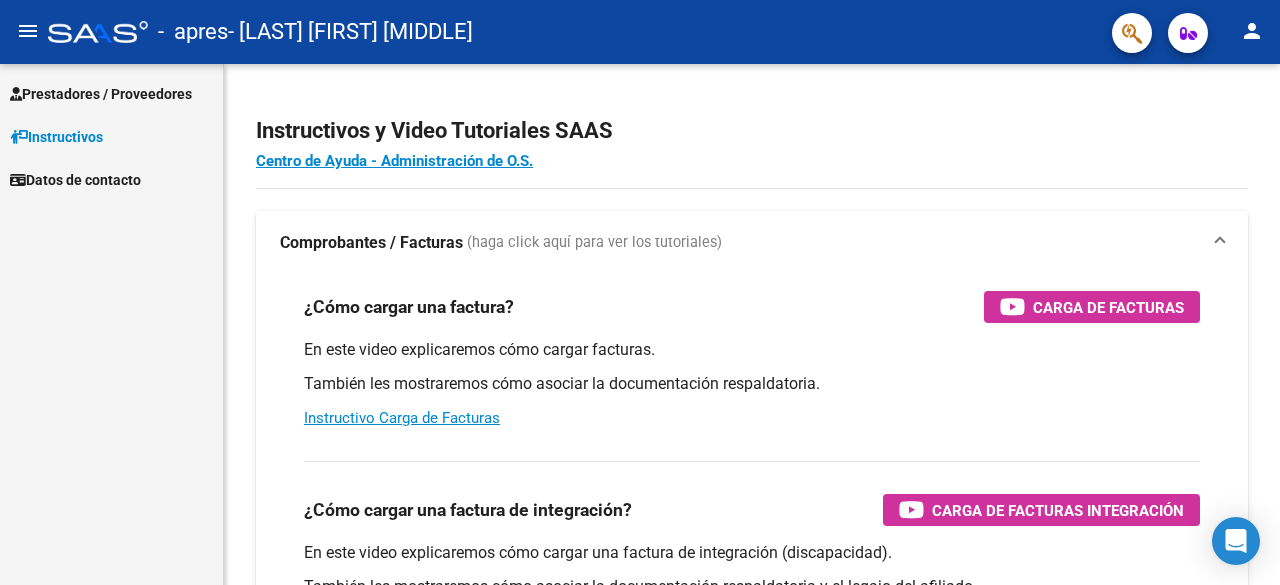 scroll, scrollTop: 0, scrollLeft: 0, axis: both 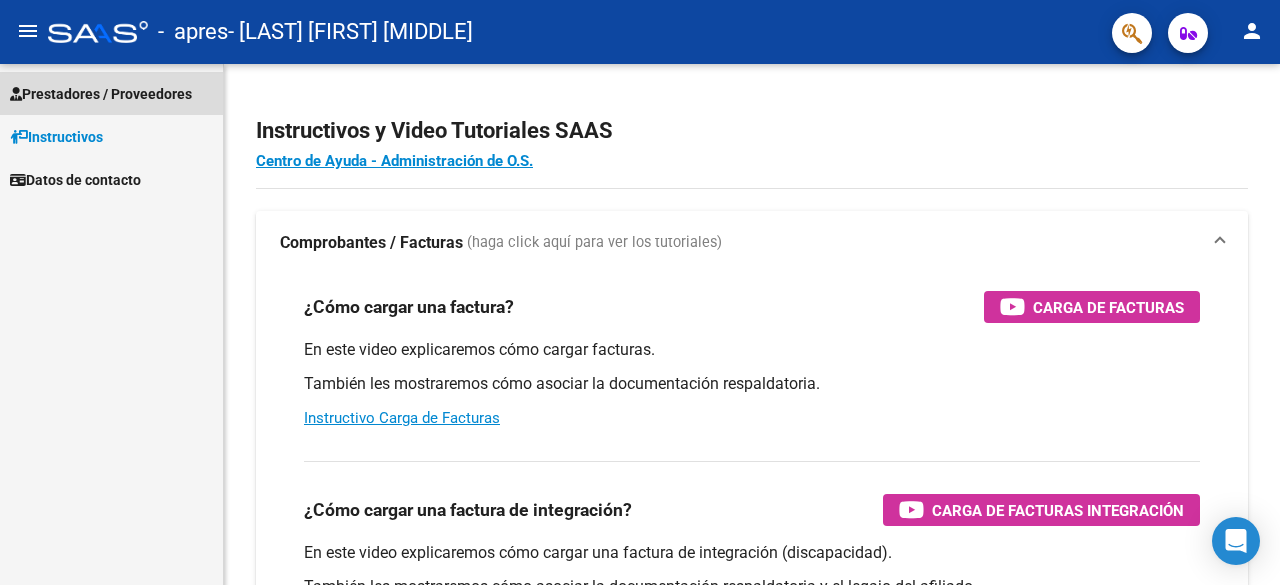 click on "Prestadores / Proveedores" at bounding box center [101, 94] 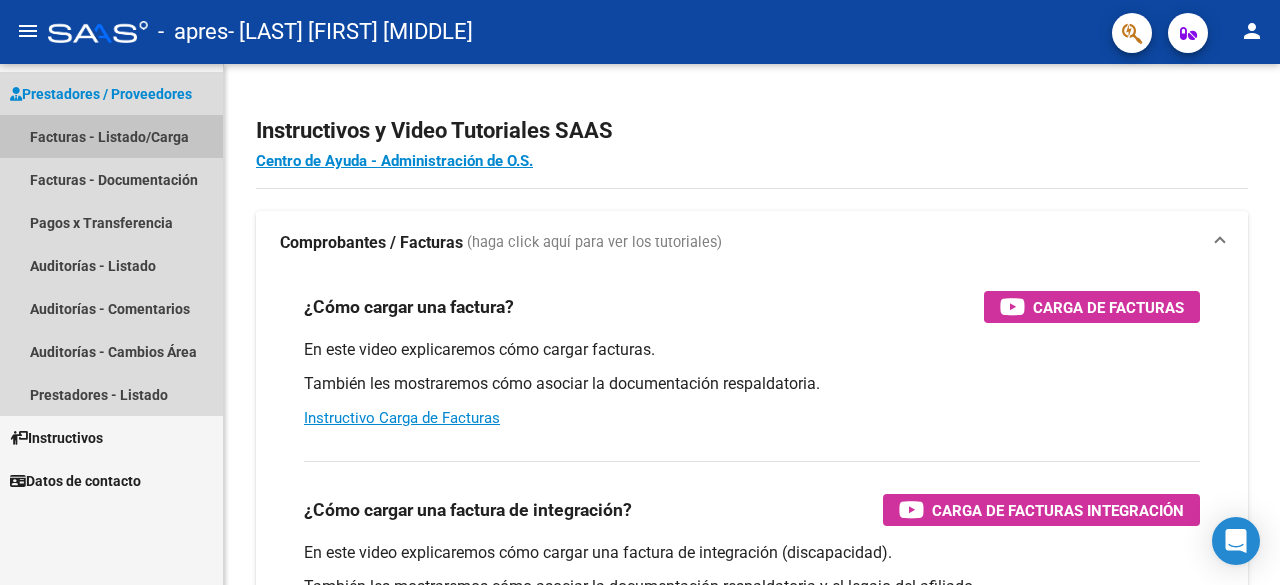 click on "Facturas - Listado/Carga" at bounding box center (111, 136) 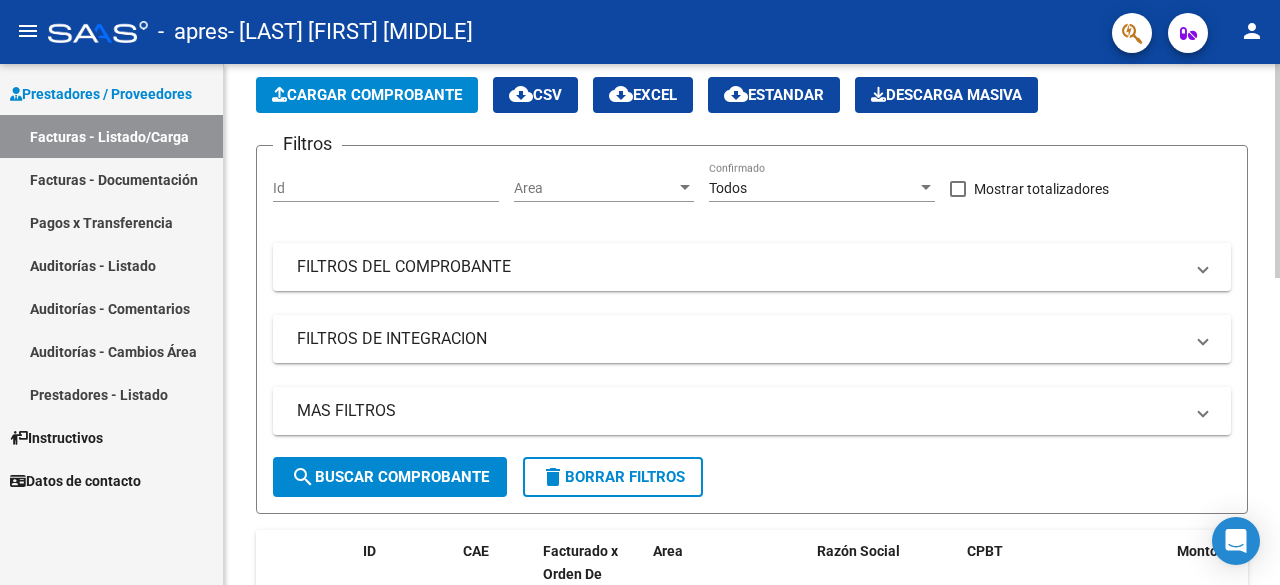 scroll, scrollTop: 0, scrollLeft: 0, axis: both 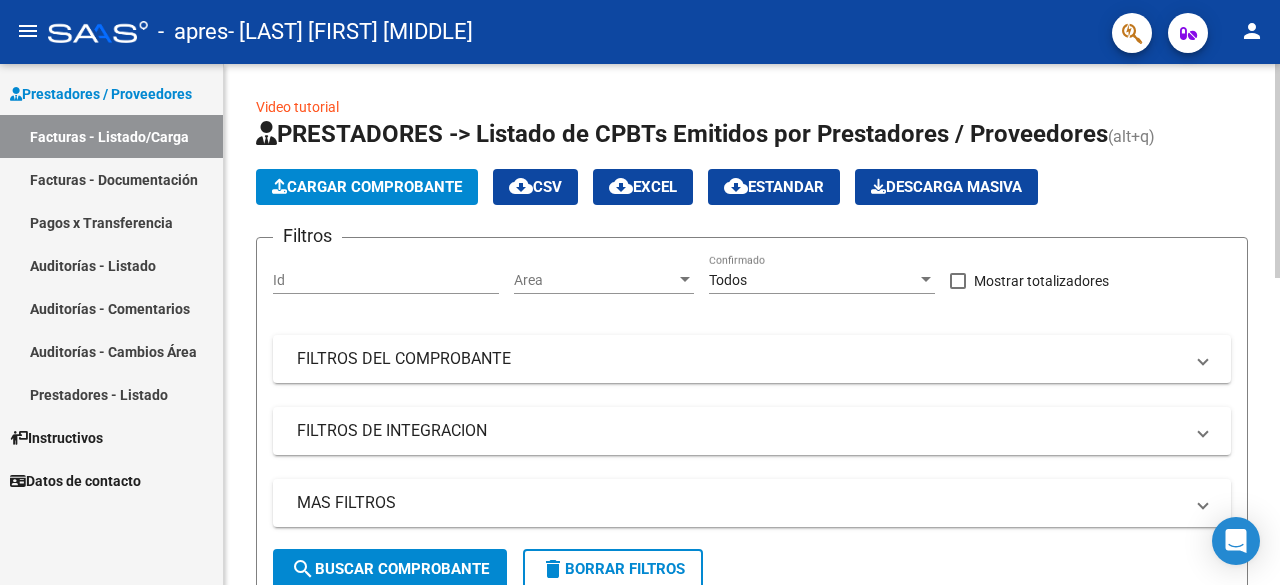 click on "Cargar Comprobante" 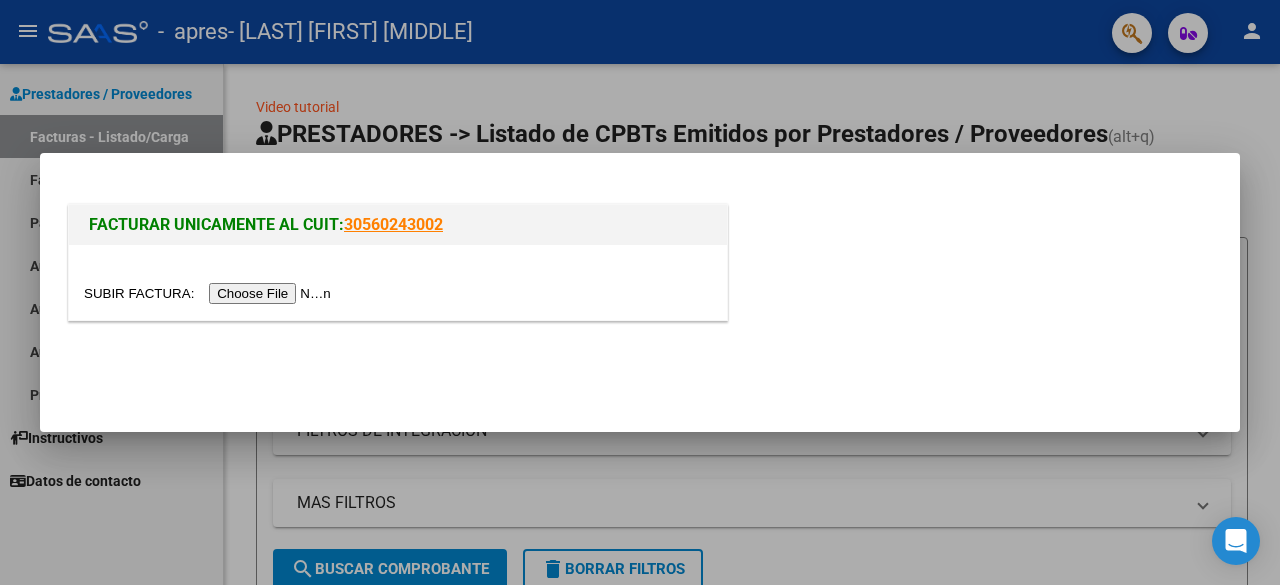 click at bounding box center [210, 293] 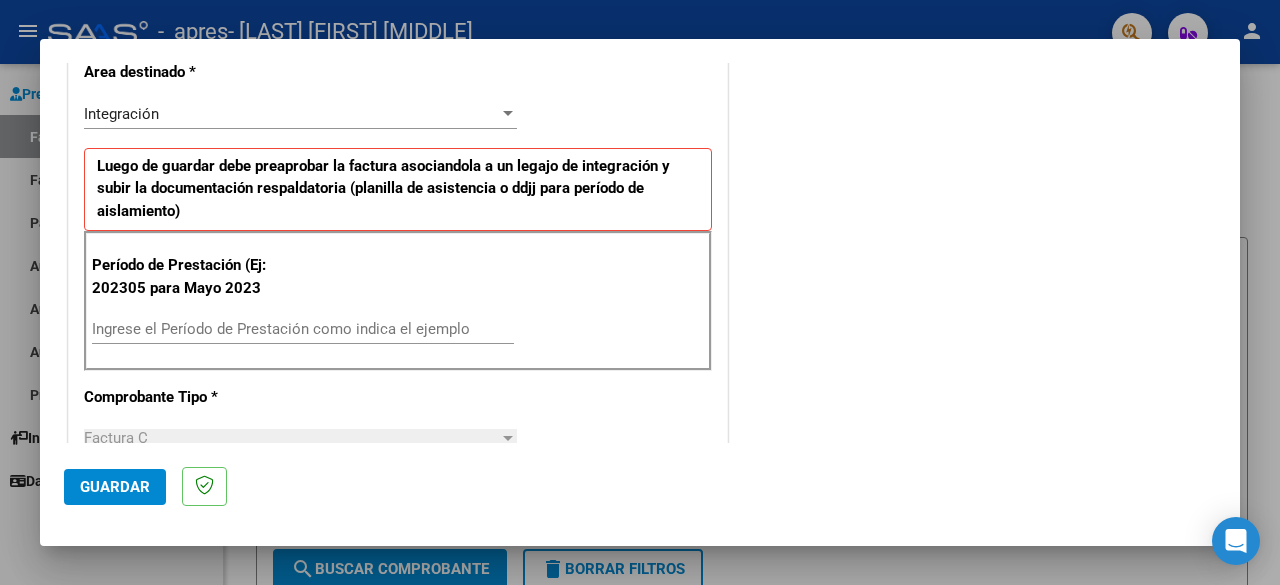 scroll, scrollTop: 361, scrollLeft: 0, axis: vertical 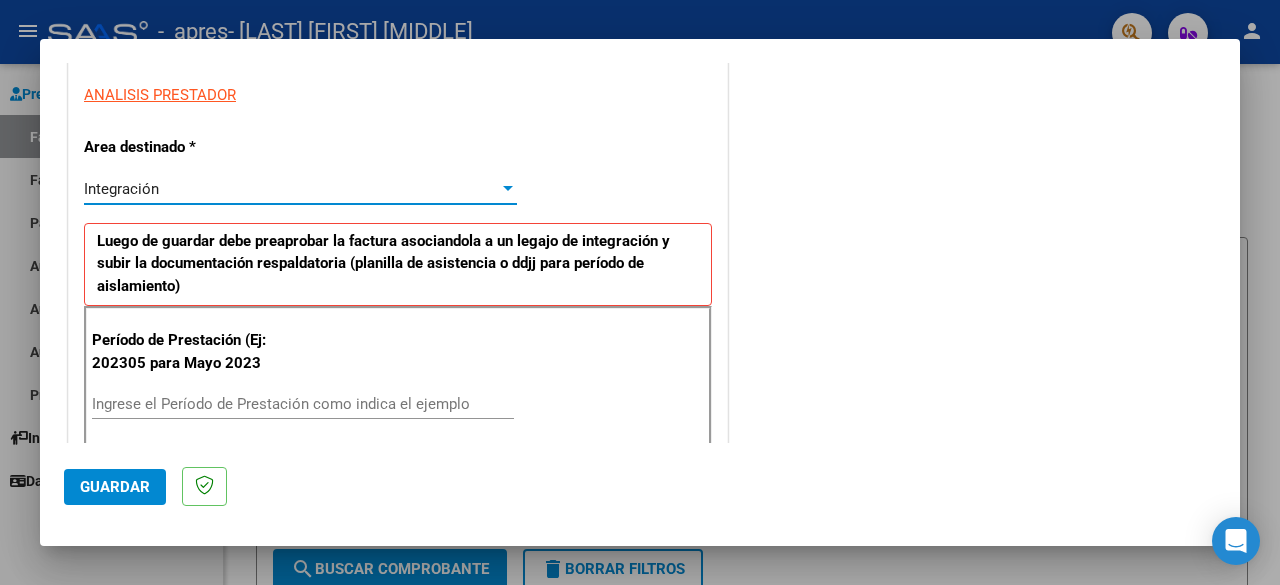 click on "Integración" at bounding box center (291, 189) 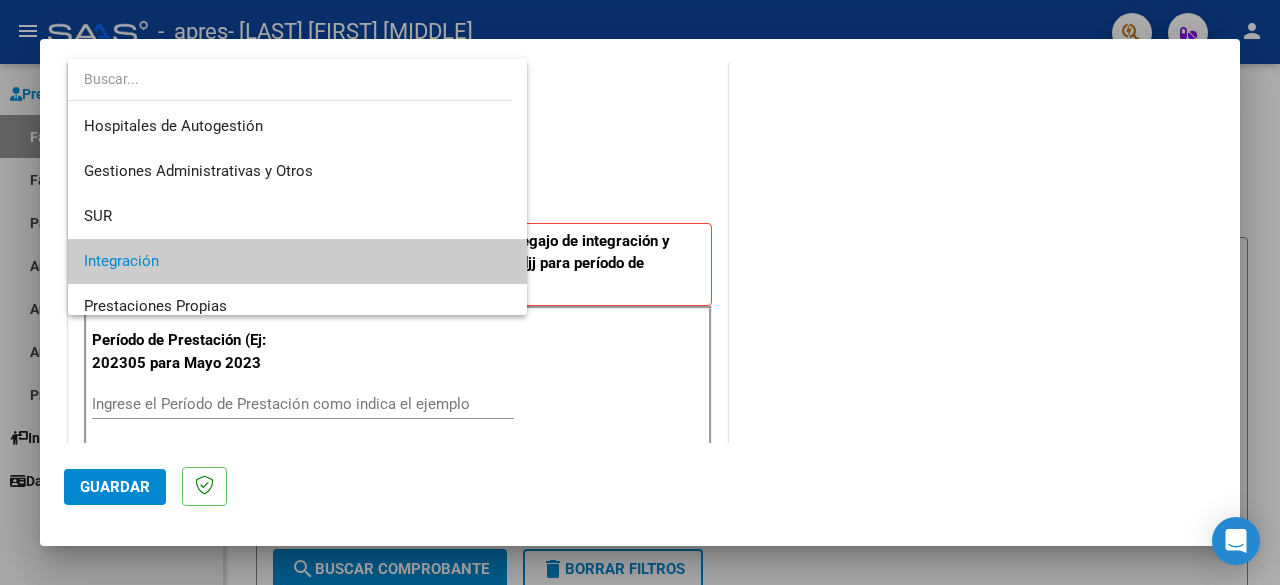 scroll, scrollTop: 74, scrollLeft: 0, axis: vertical 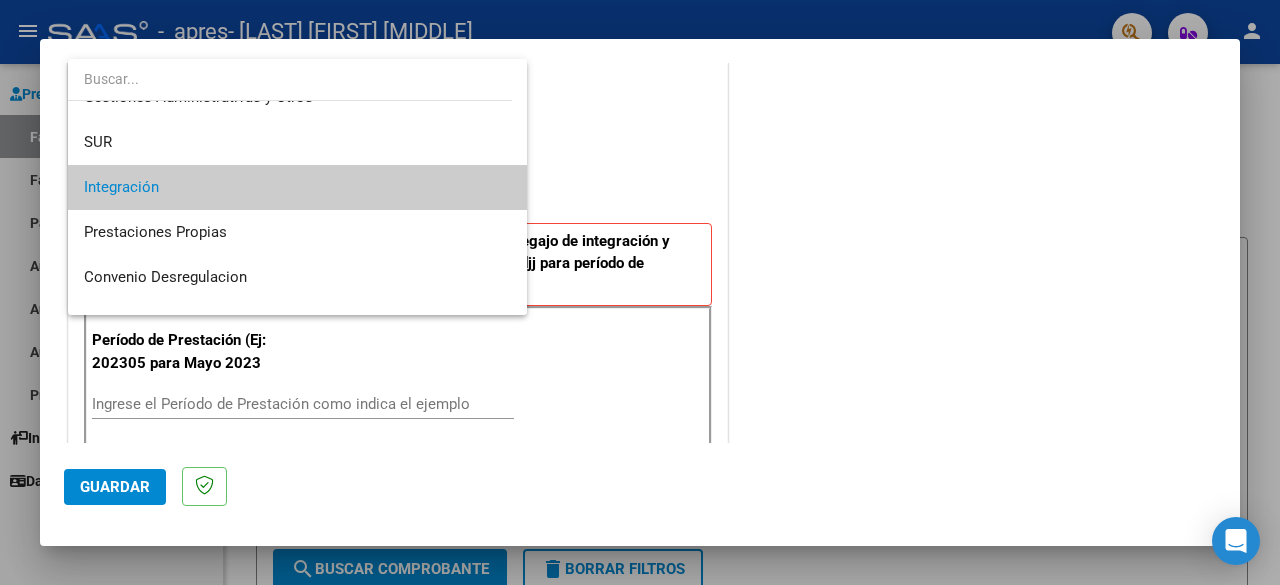 click at bounding box center [640, 292] 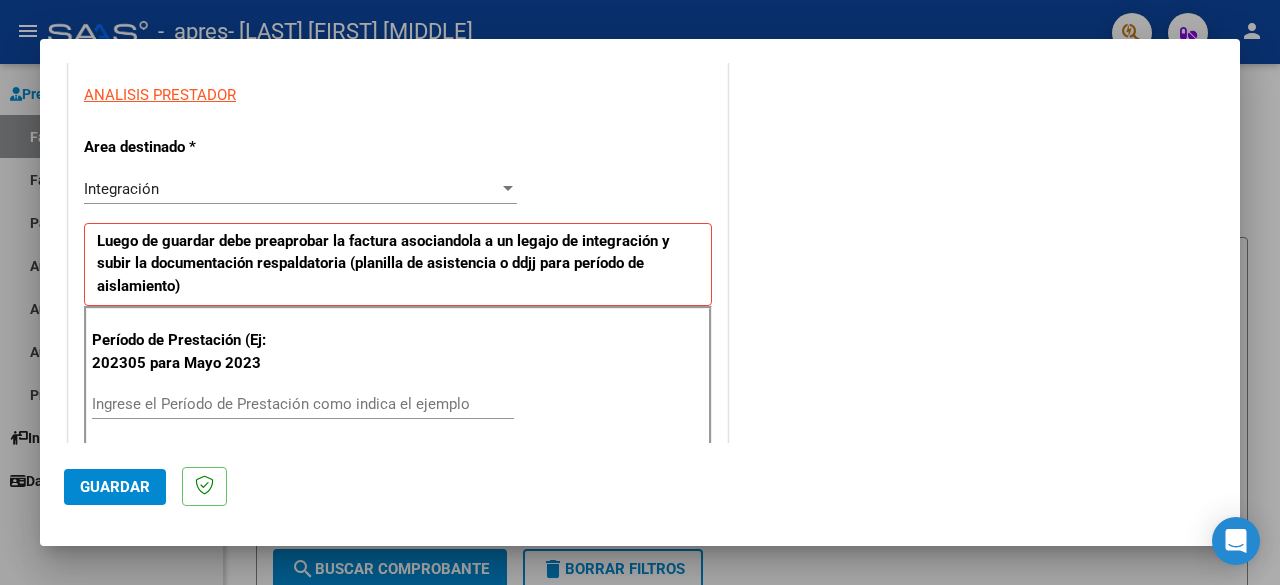 click on "COMENTARIOS Comentarios del Prestador / Gerenciador:" at bounding box center (974, 597) 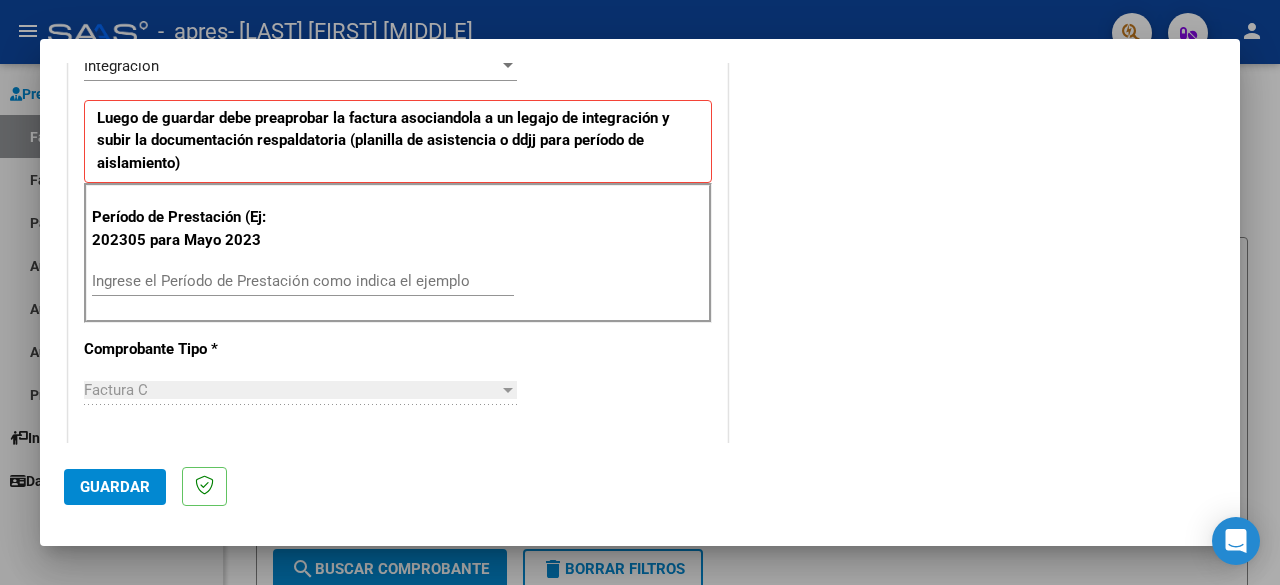 scroll, scrollTop: 485, scrollLeft: 0, axis: vertical 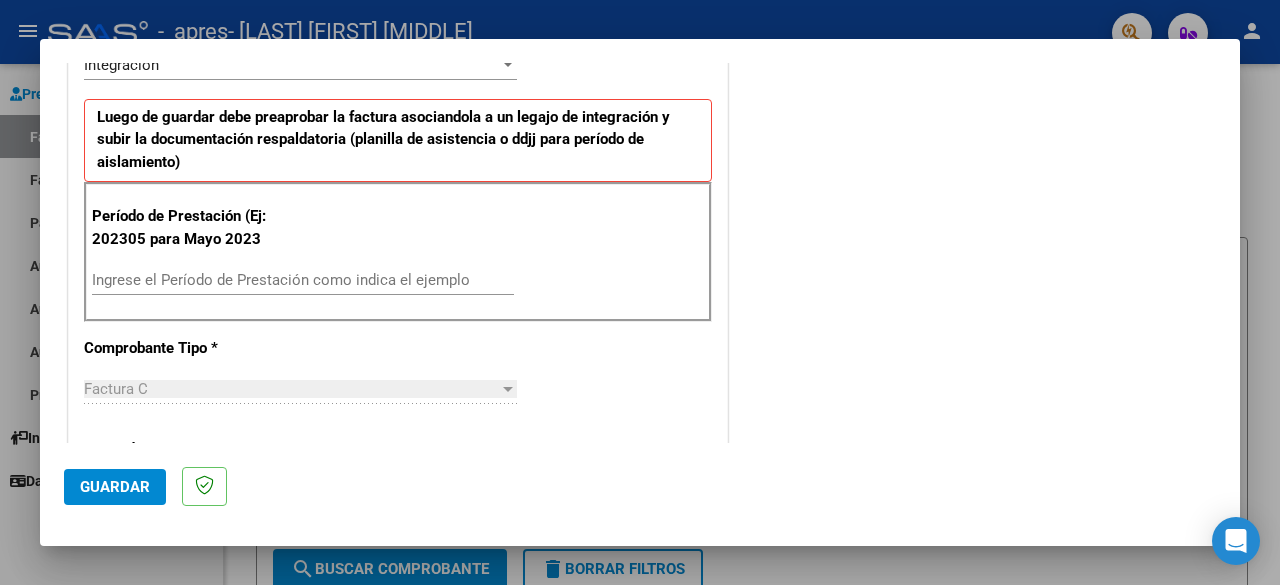 click on "Ingrese el Período de Prestación como indica el ejemplo" at bounding box center [303, 280] 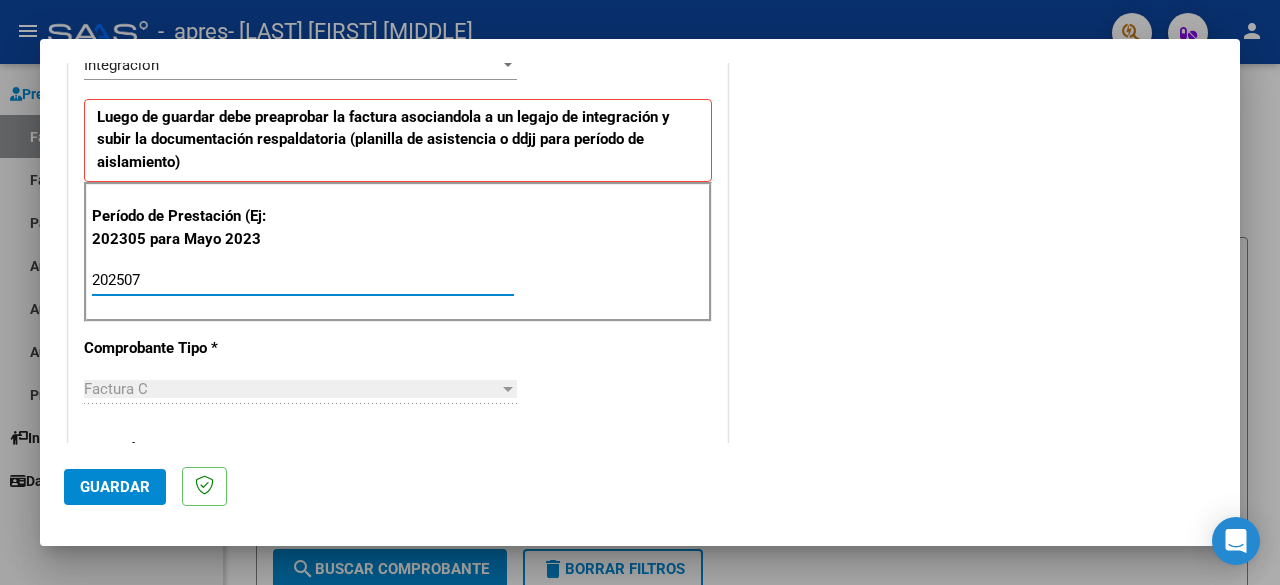type on "202507" 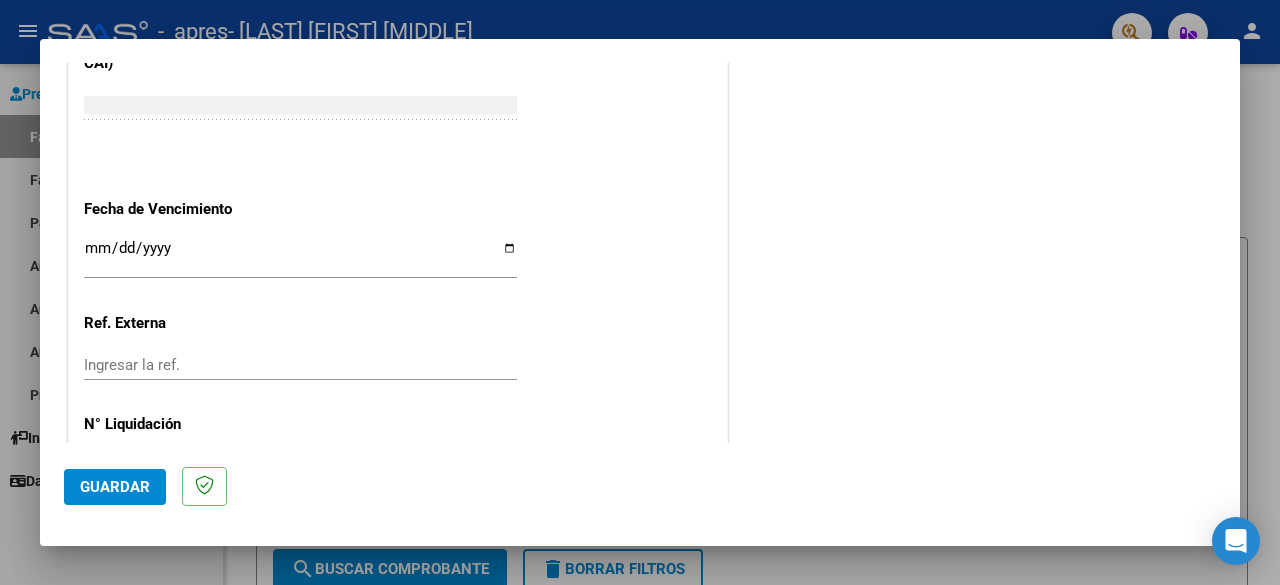 scroll, scrollTop: 1382, scrollLeft: 0, axis: vertical 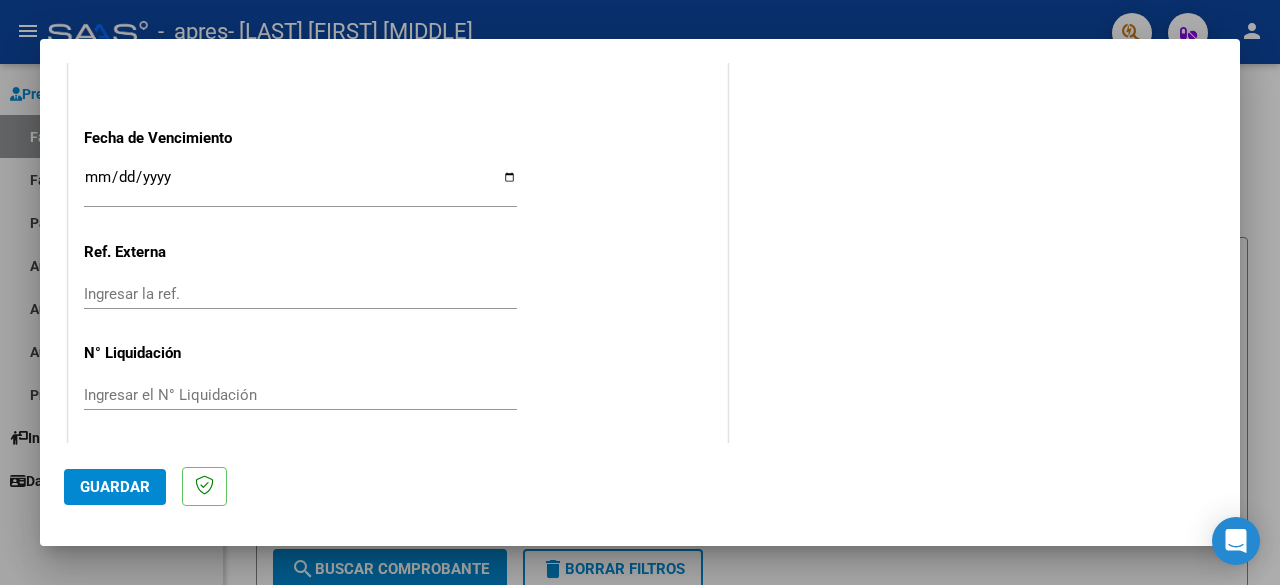 click on "Guardar" 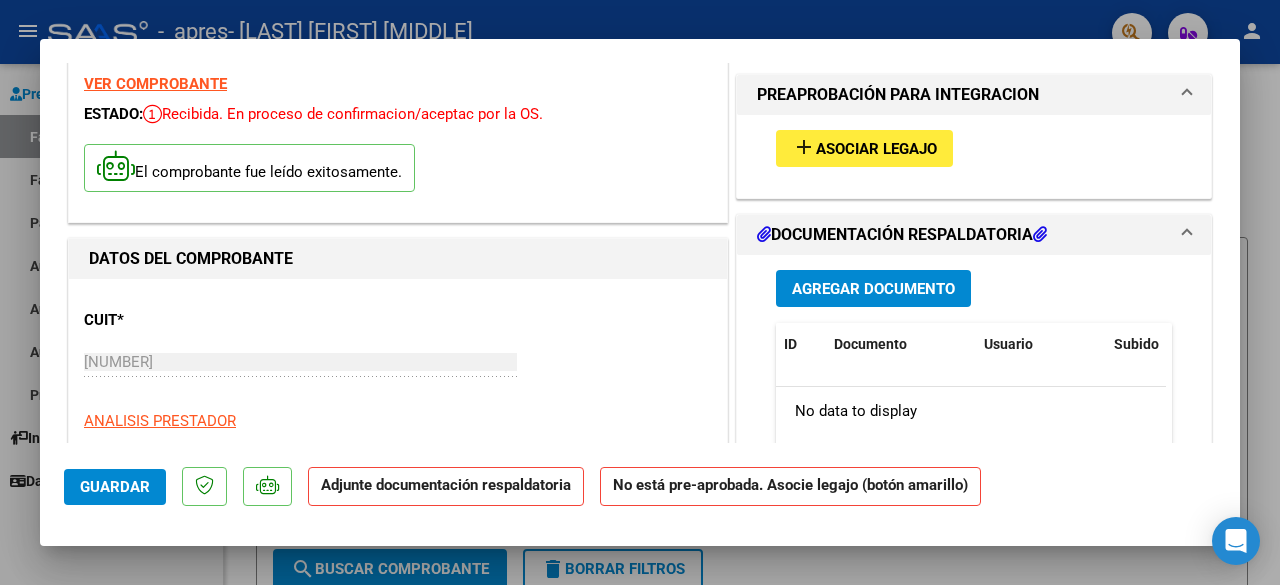 scroll, scrollTop: 0, scrollLeft: 0, axis: both 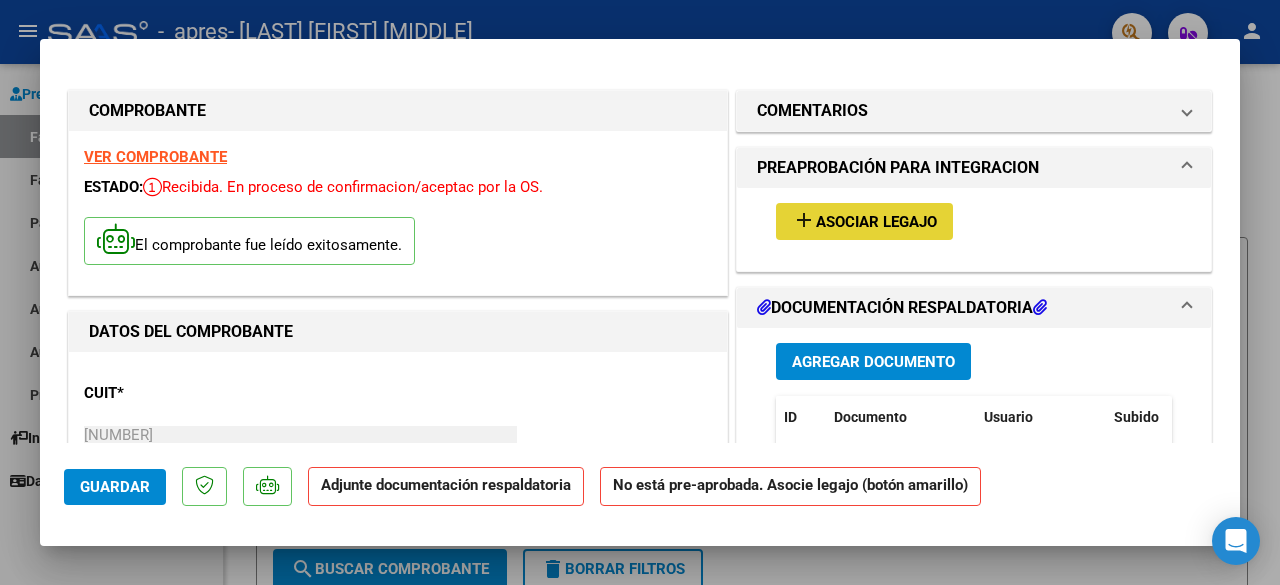 click on "add Asociar Legajo" at bounding box center [864, 221] 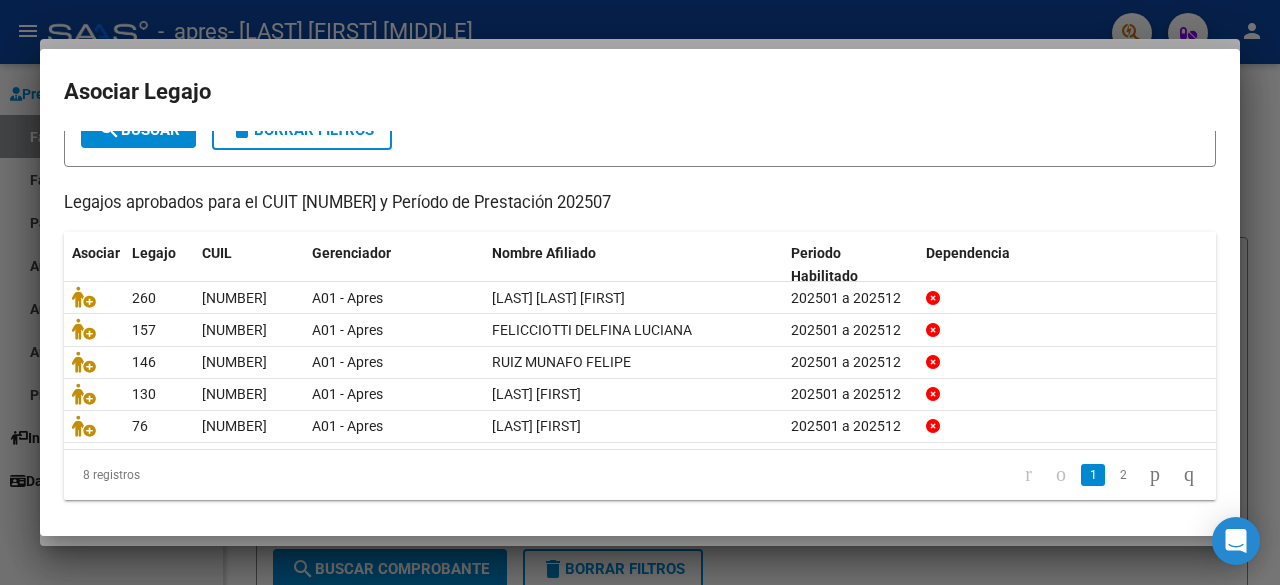 scroll, scrollTop: 136, scrollLeft: 0, axis: vertical 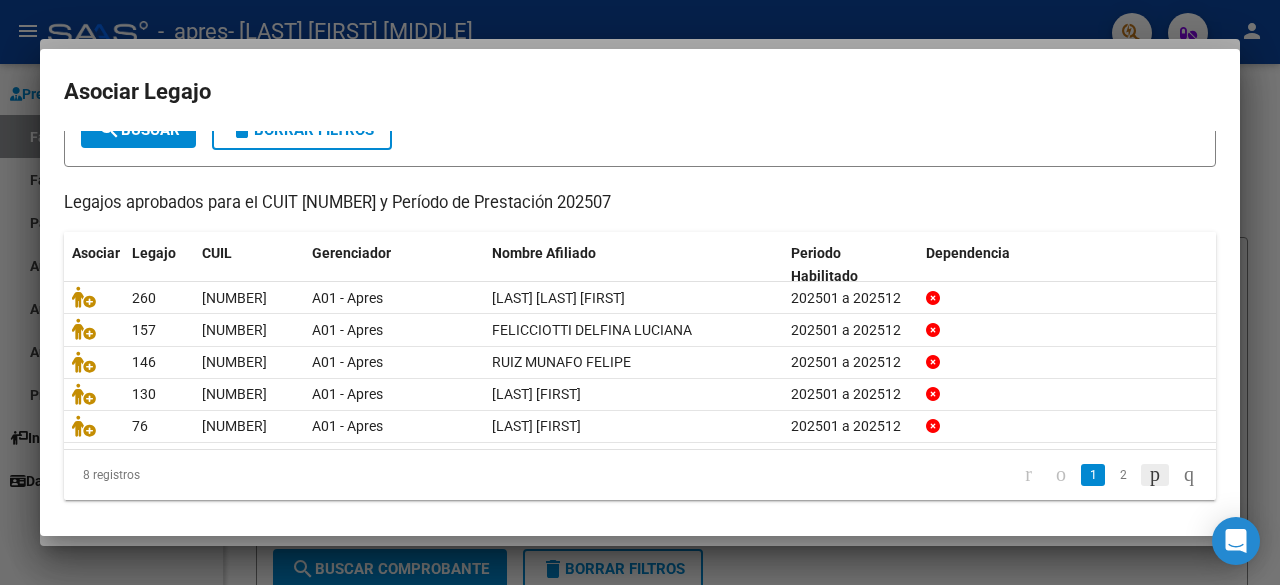 click 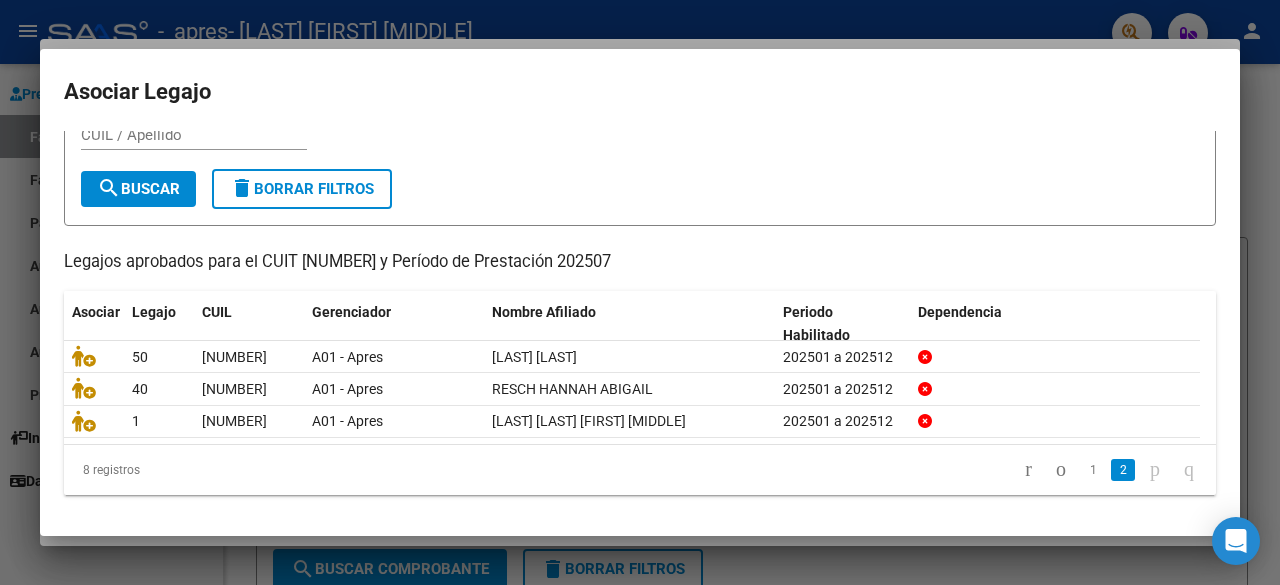 scroll, scrollTop: 72, scrollLeft: 0, axis: vertical 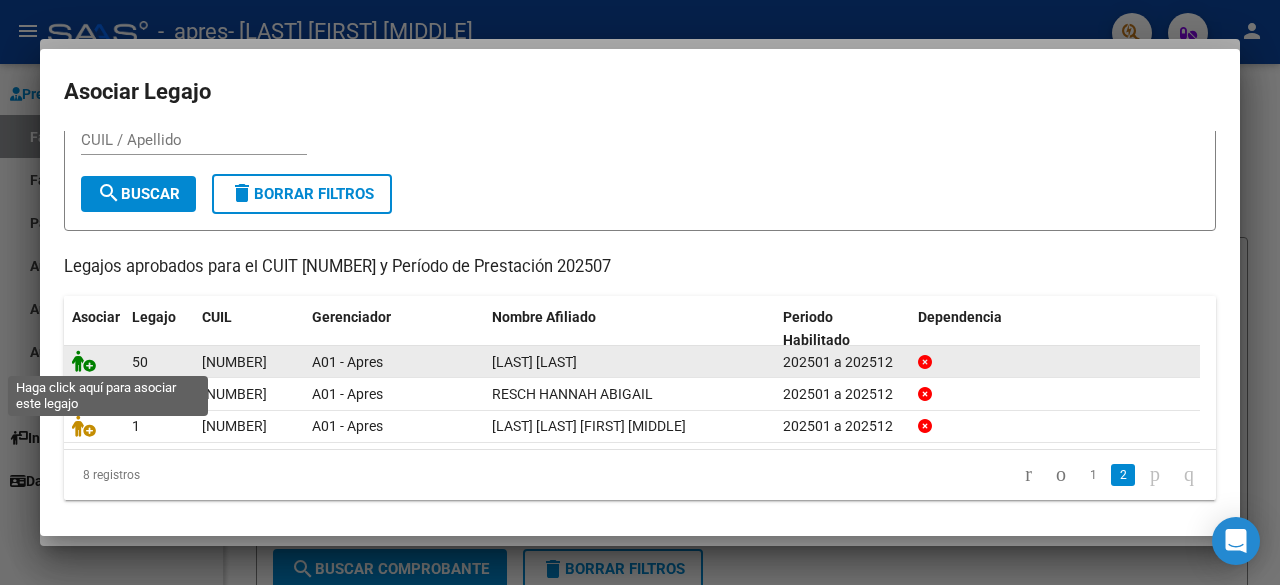 click 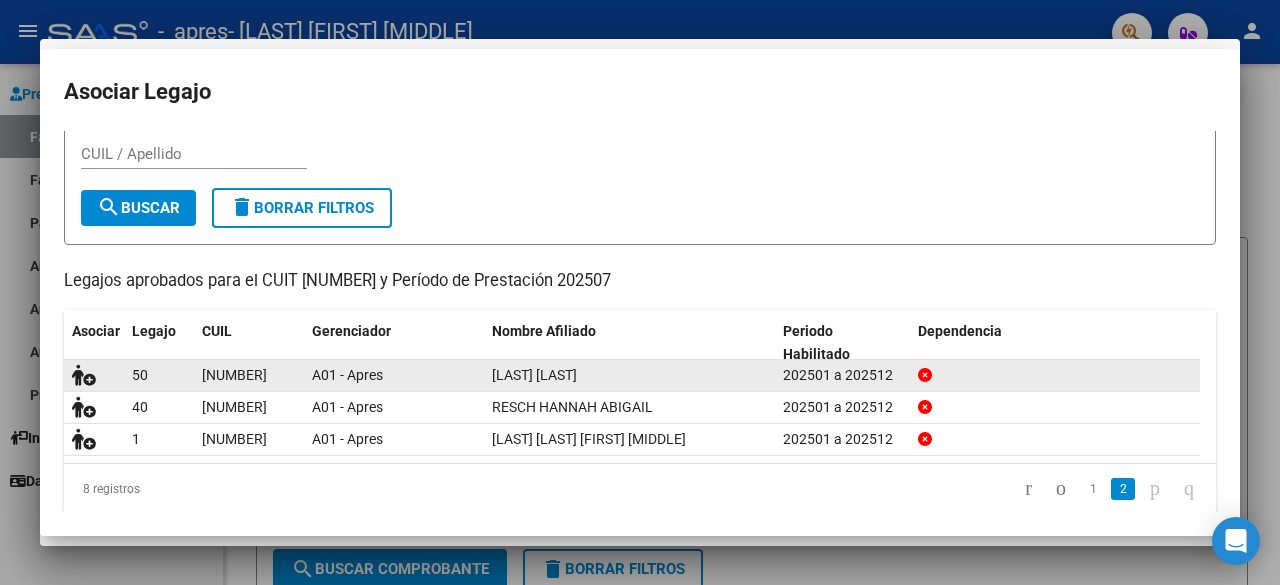 scroll, scrollTop: 86, scrollLeft: 0, axis: vertical 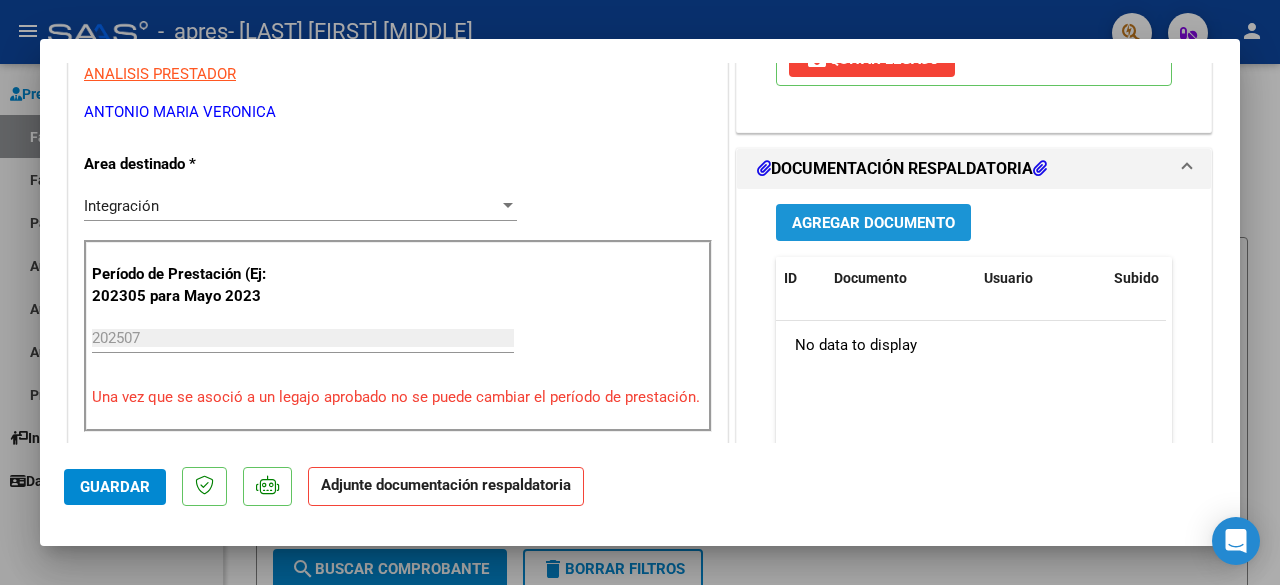 click on "Agregar Documento" at bounding box center [873, 223] 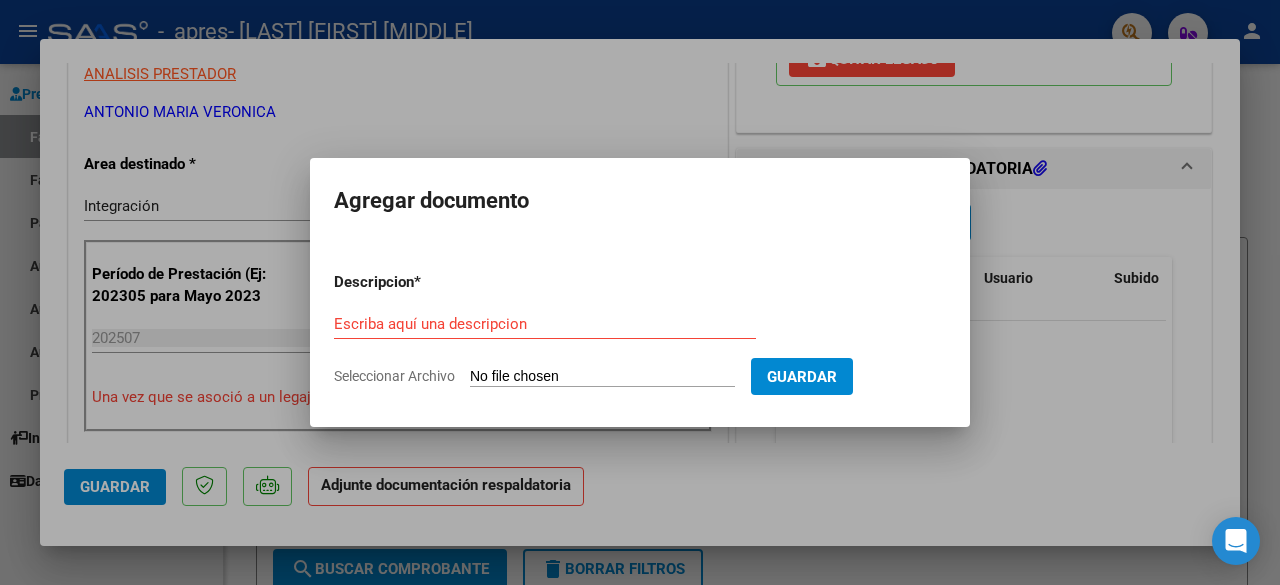 click on "Seleccionar Archivo" 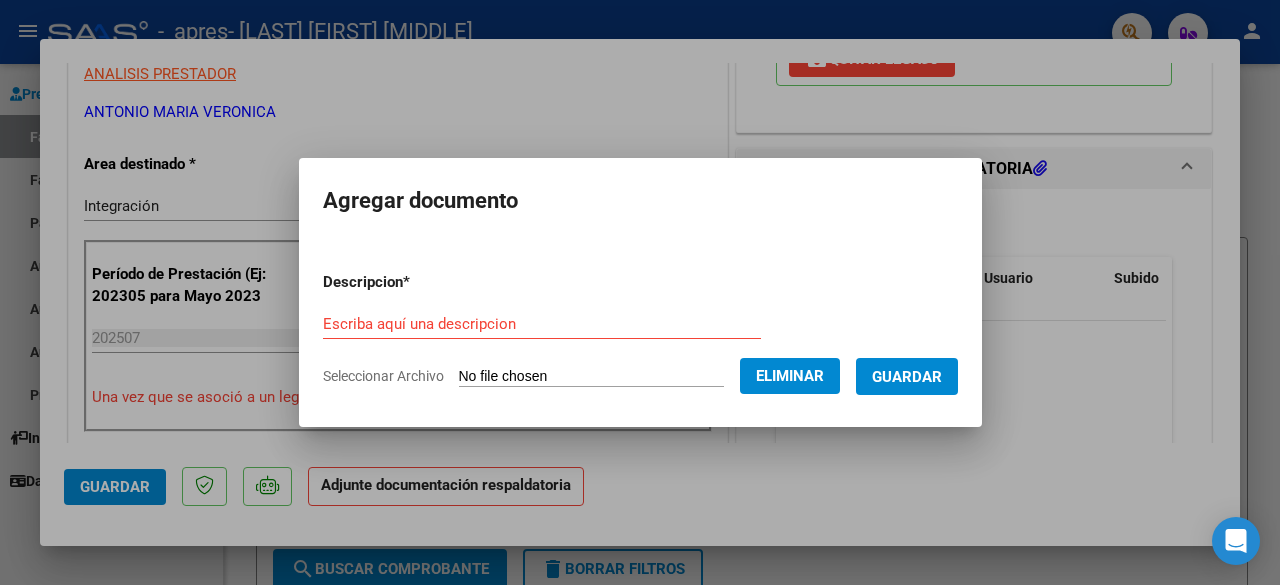 click on "Escriba aquí una descripcion" at bounding box center [542, 324] 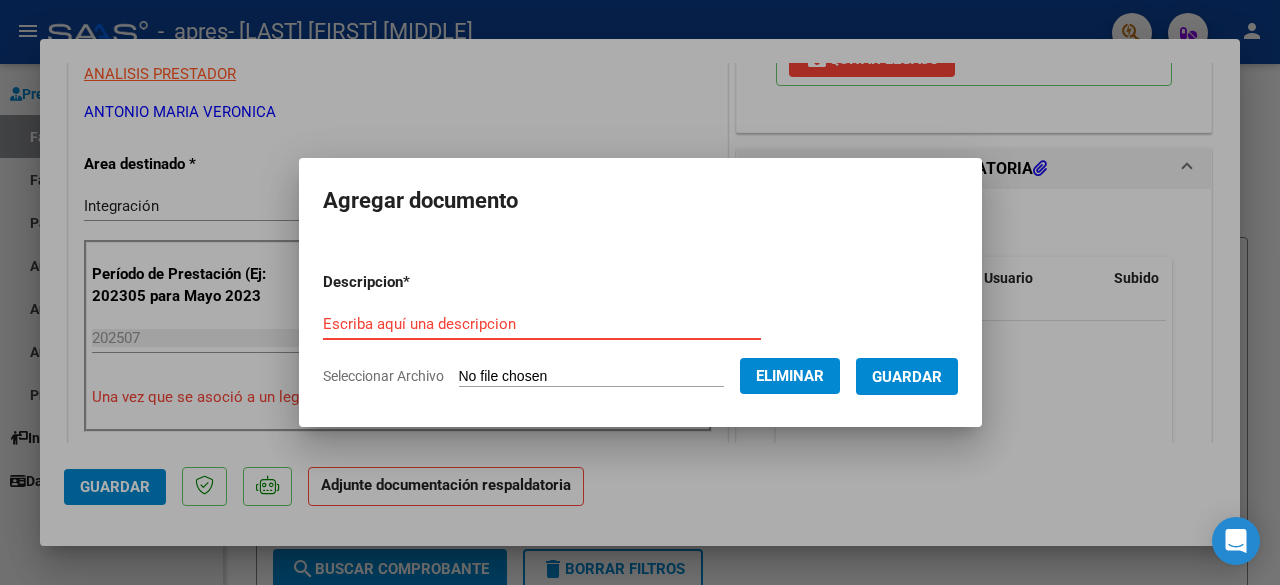 type on "O" 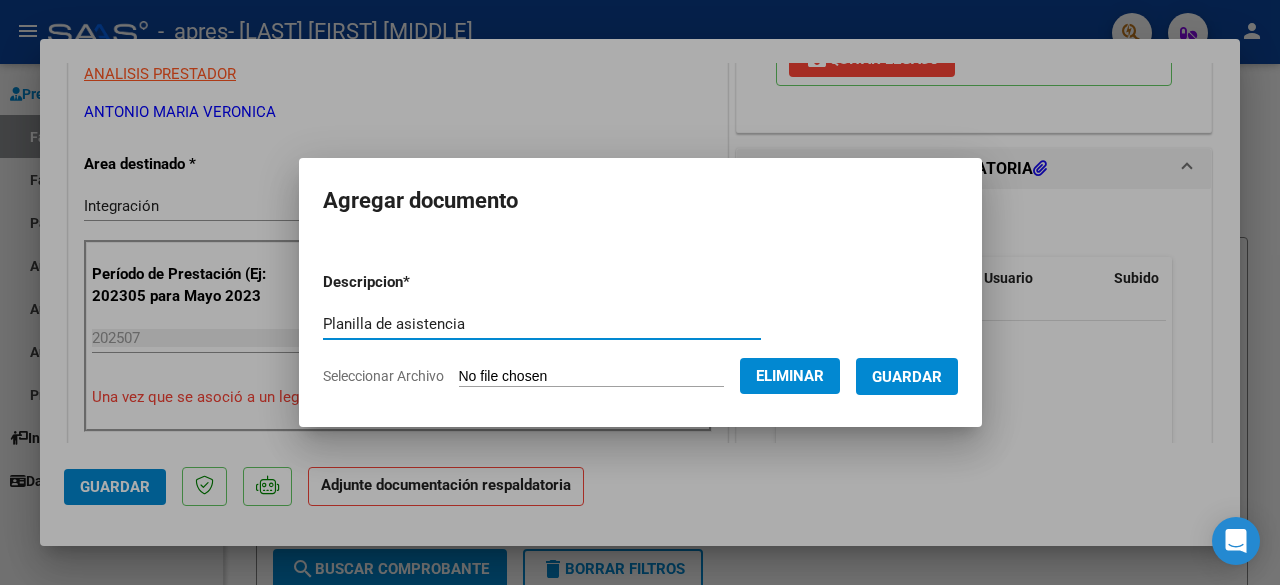 type on "Planilla de asistencia" 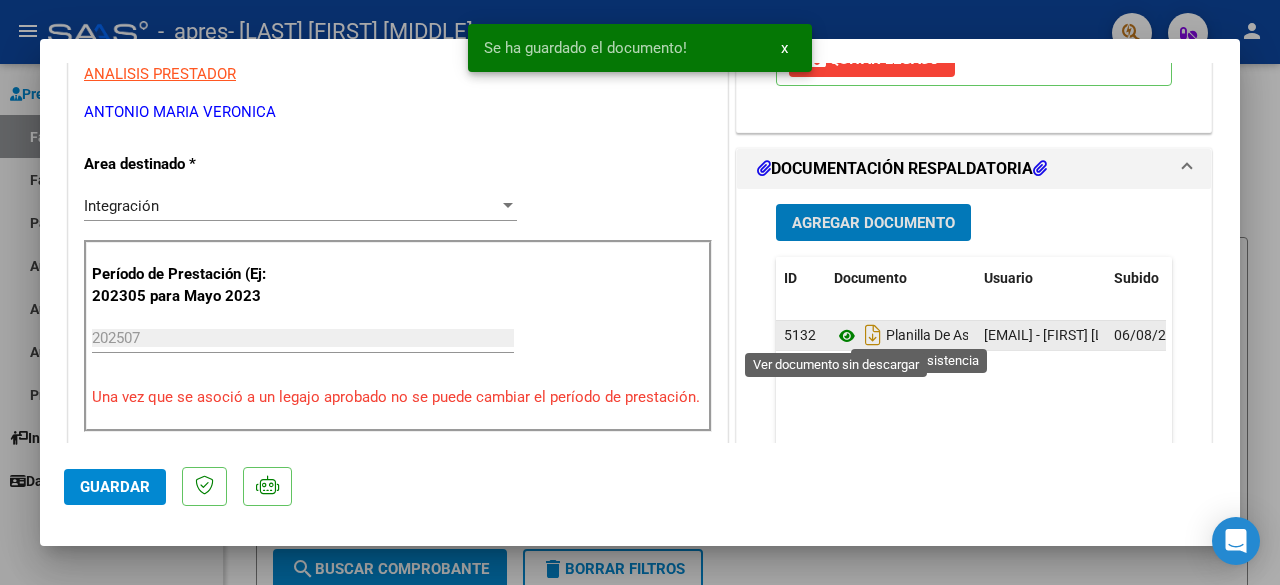 click 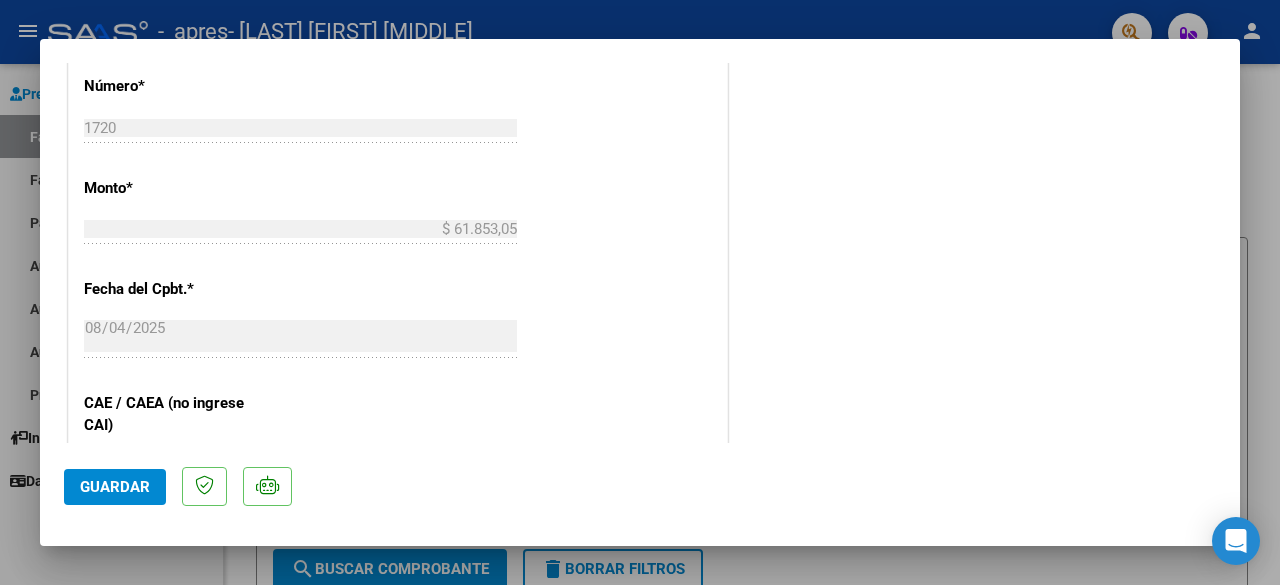 scroll, scrollTop: 995, scrollLeft: 0, axis: vertical 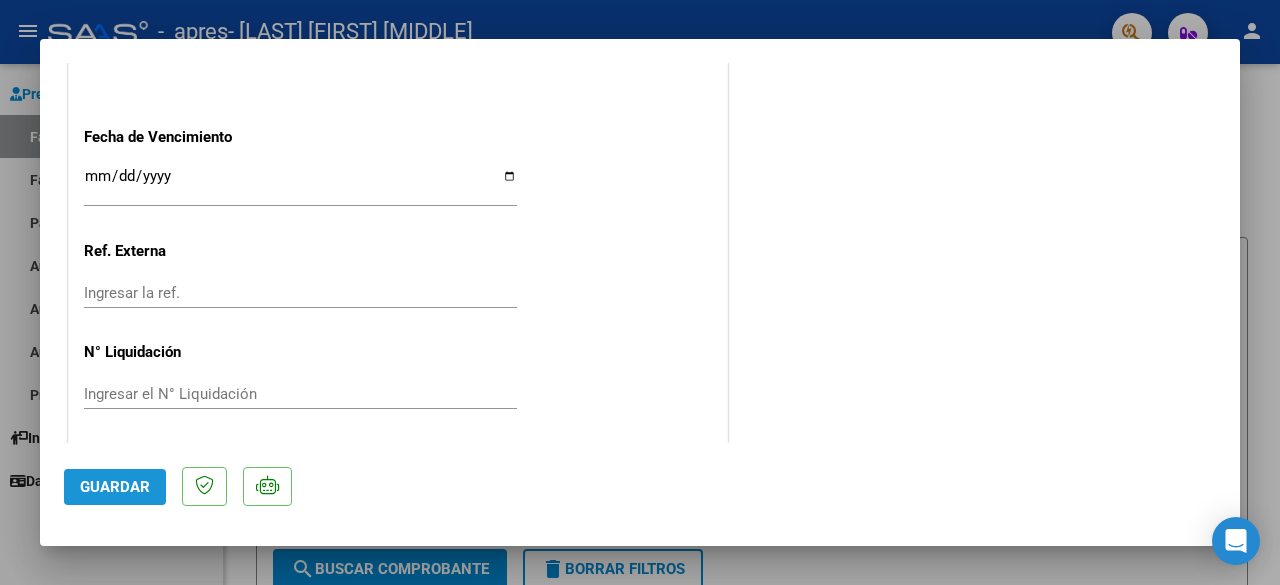 click on "Guardar" 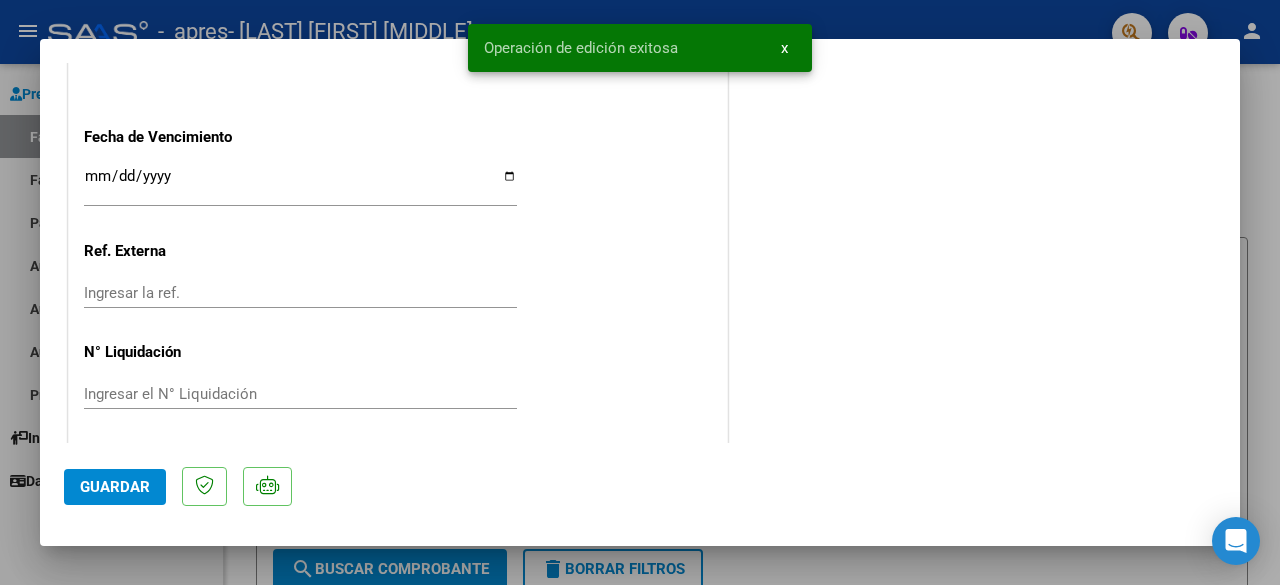 click at bounding box center [640, 292] 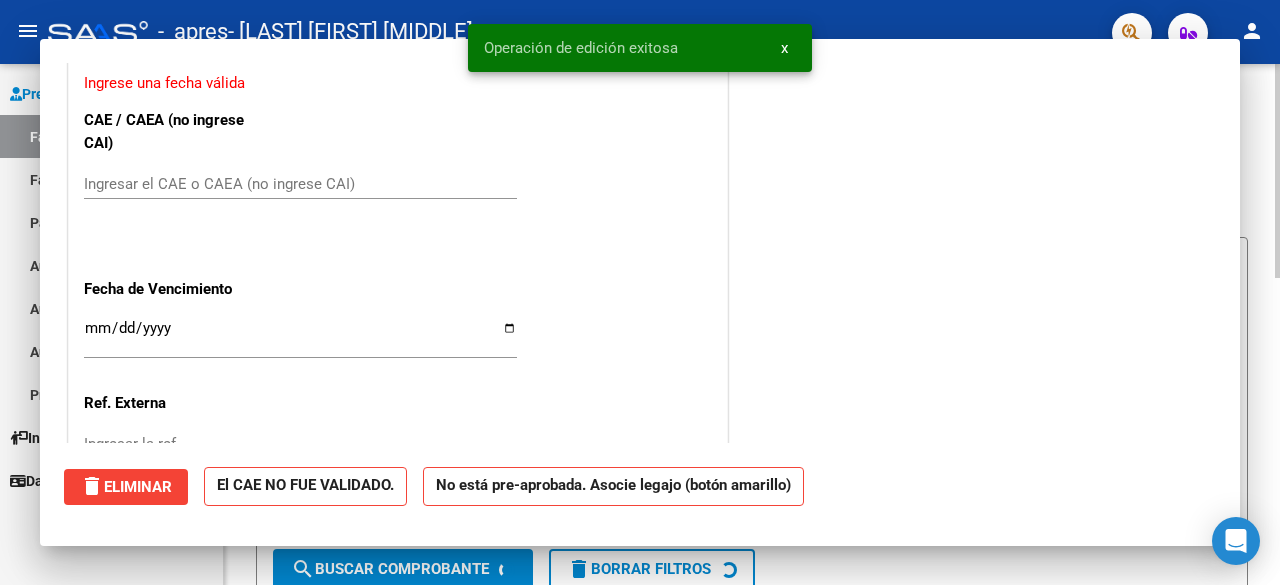 scroll, scrollTop: 0, scrollLeft: 0, axis: both 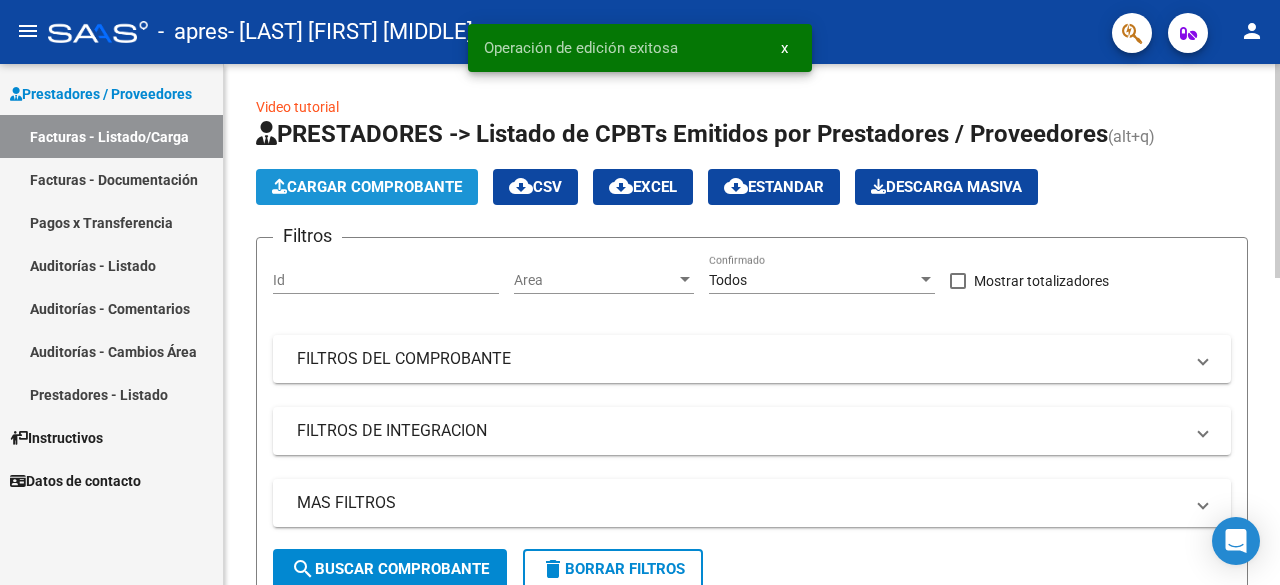 click on "Cargar Comprobante" 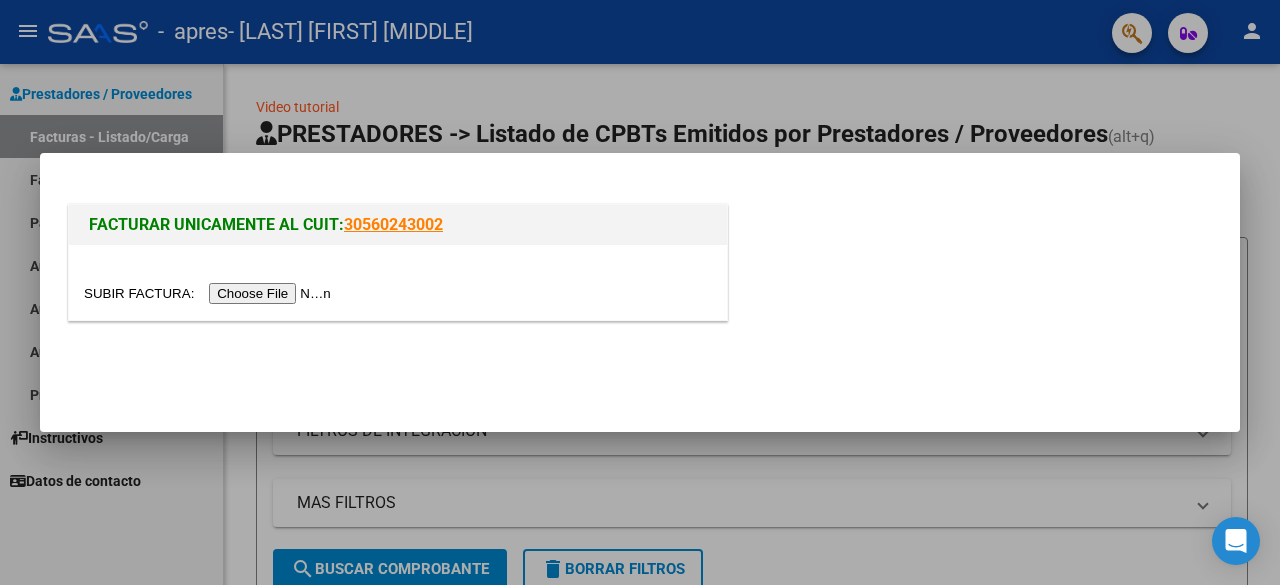 click at bounding box center [210, 293] 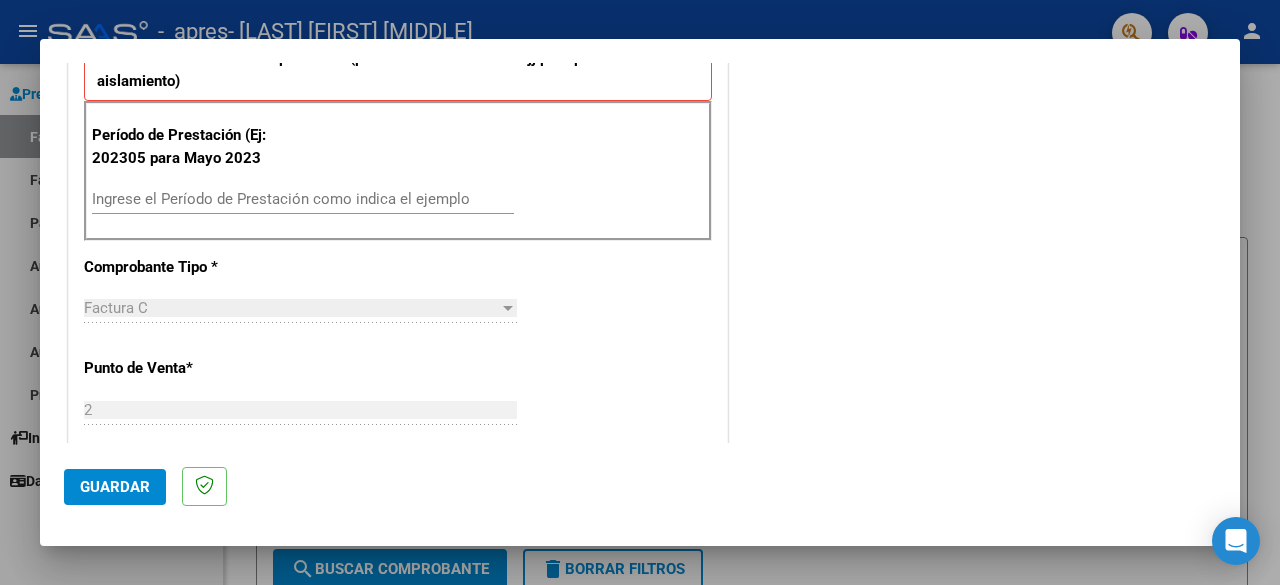 scroll, scrollTop: 585, scrollLeft: 0, axis: vertical 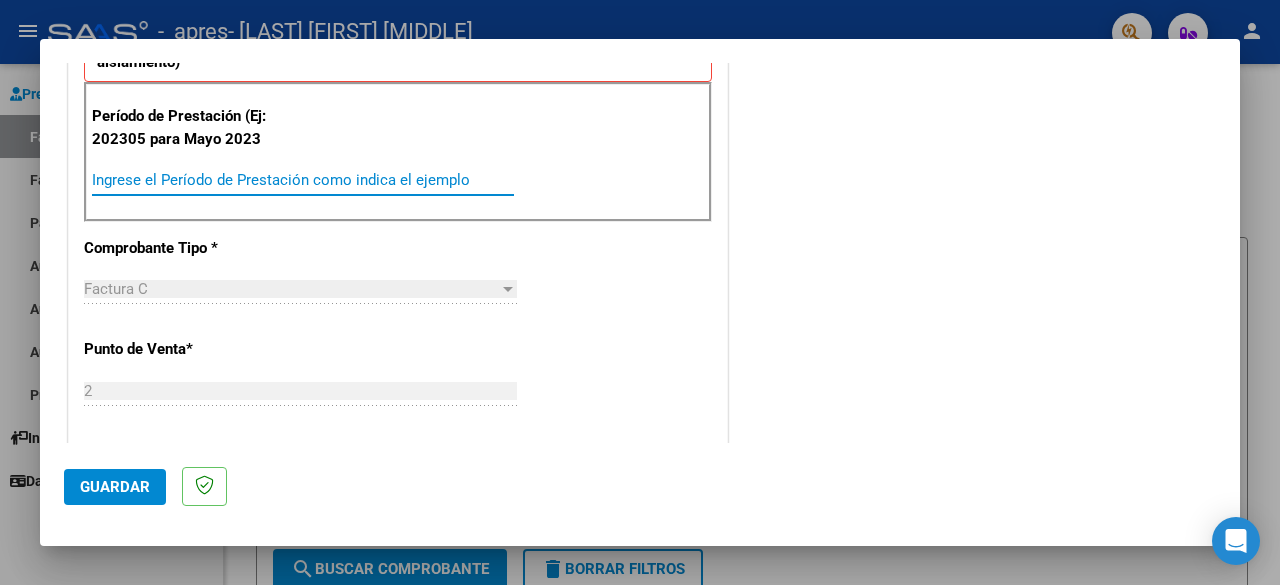 click on "Ingrese el Período de Prestación como indica el ejemplo" at bounding box center (303, 180) 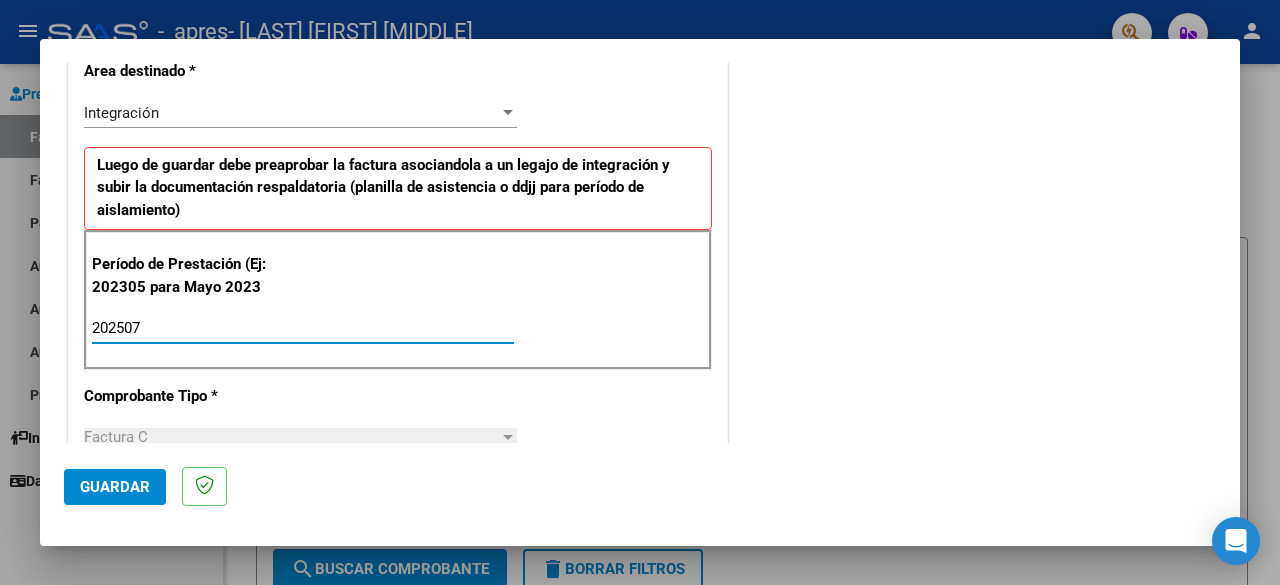 scroll, scrollTop: 422, scrollLeft: 0, axis: vertical 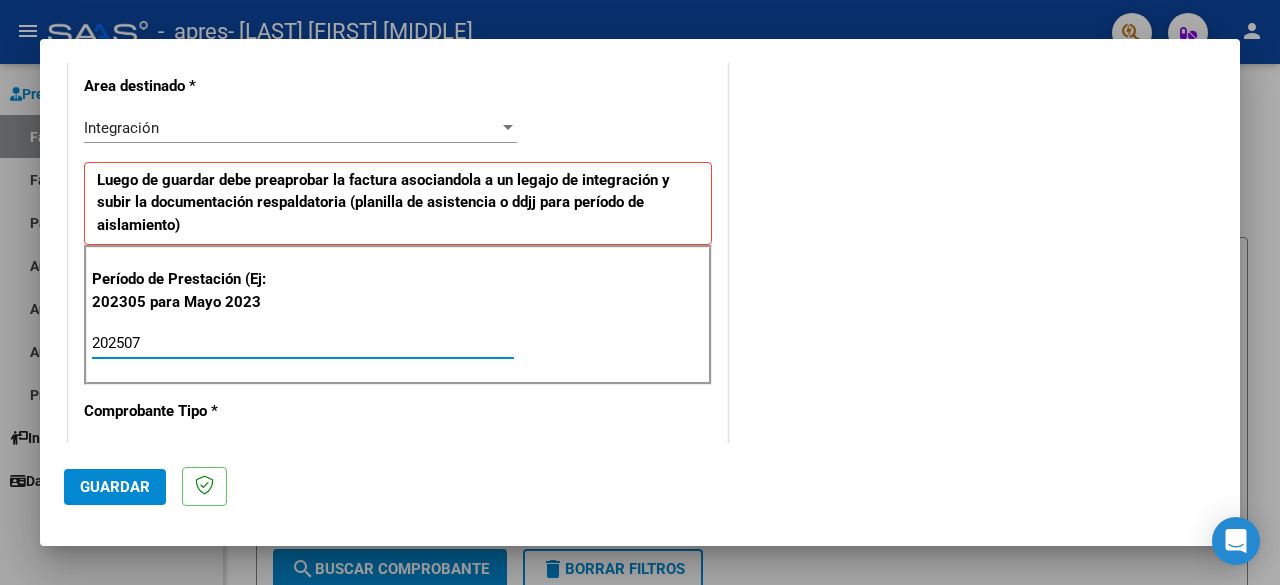 type on "202507" 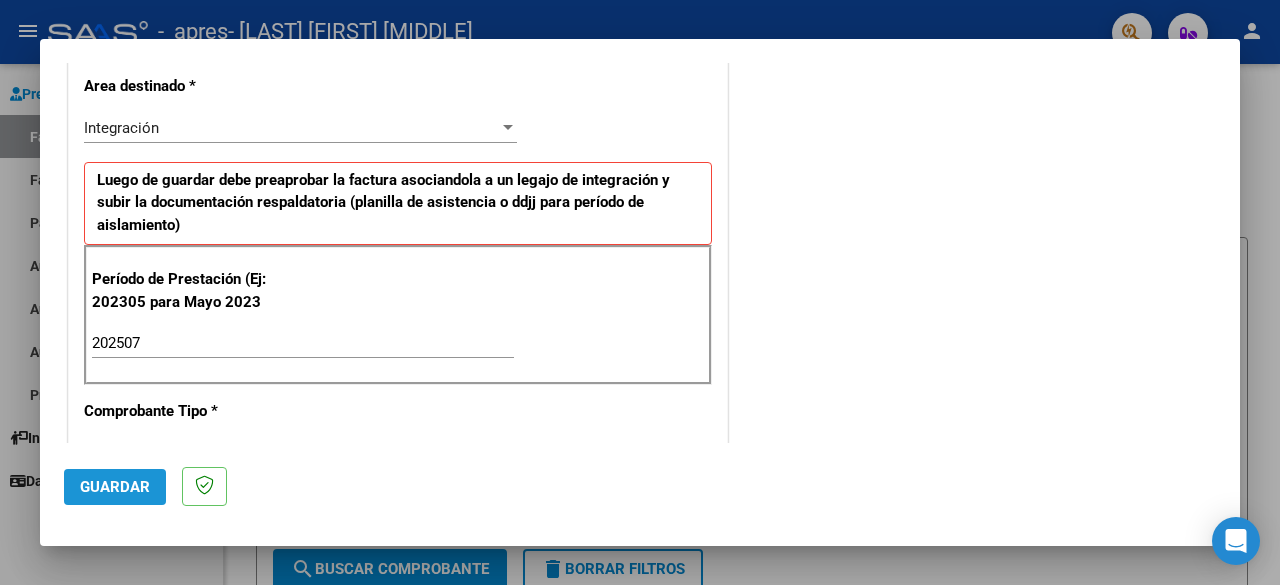 click on "Guardar" 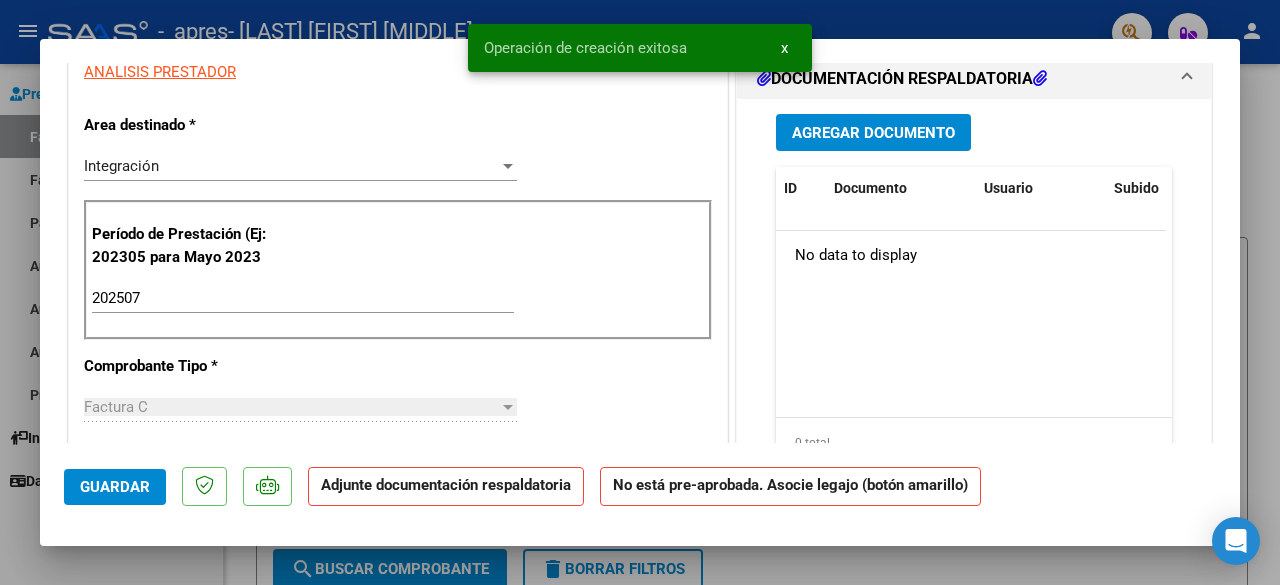 scroll, scrollTop: 0, scrollLeft: 0, axis: both 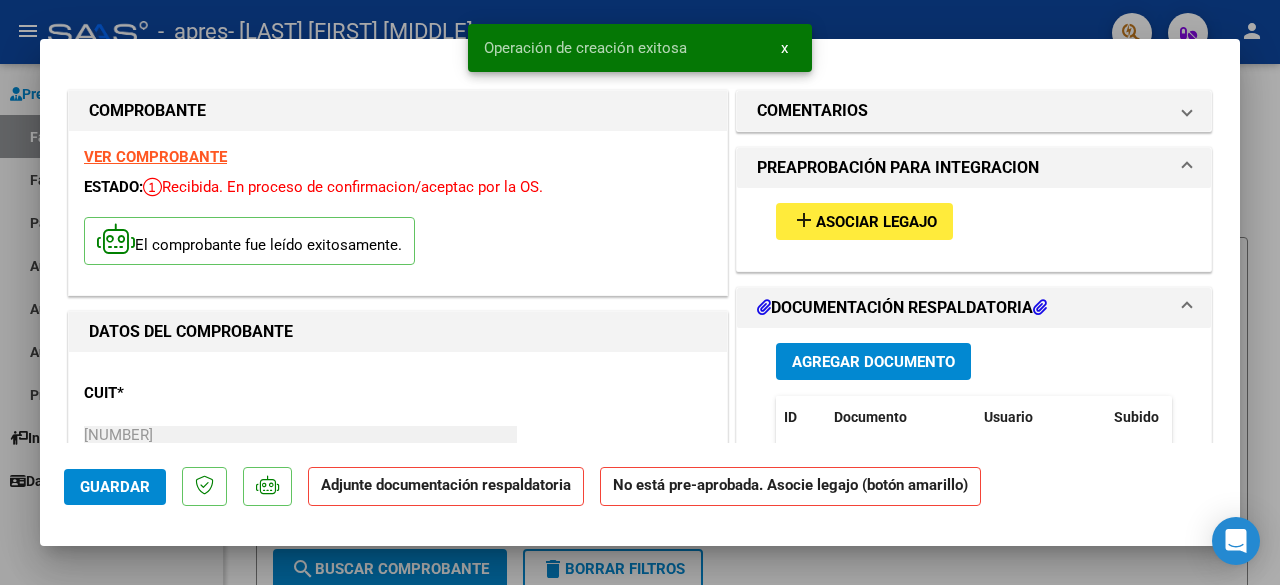 click on "Asociar Legajo" at bounding box center (876, 222) 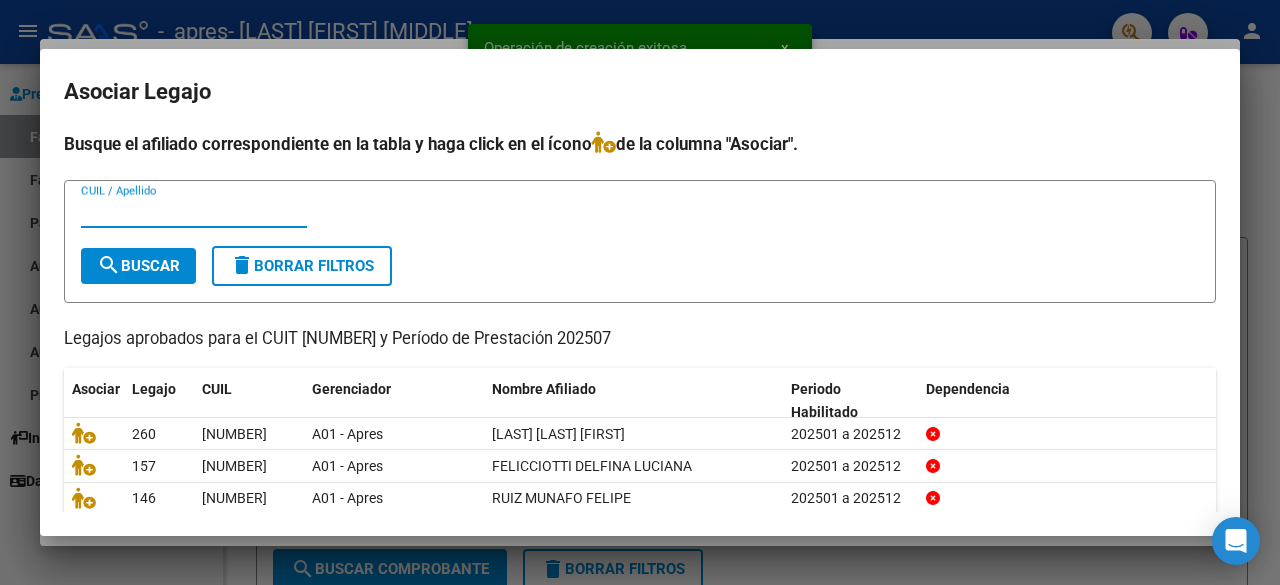 scroll, scrollTop: 136, scrollLeft: 0, axis: vertical 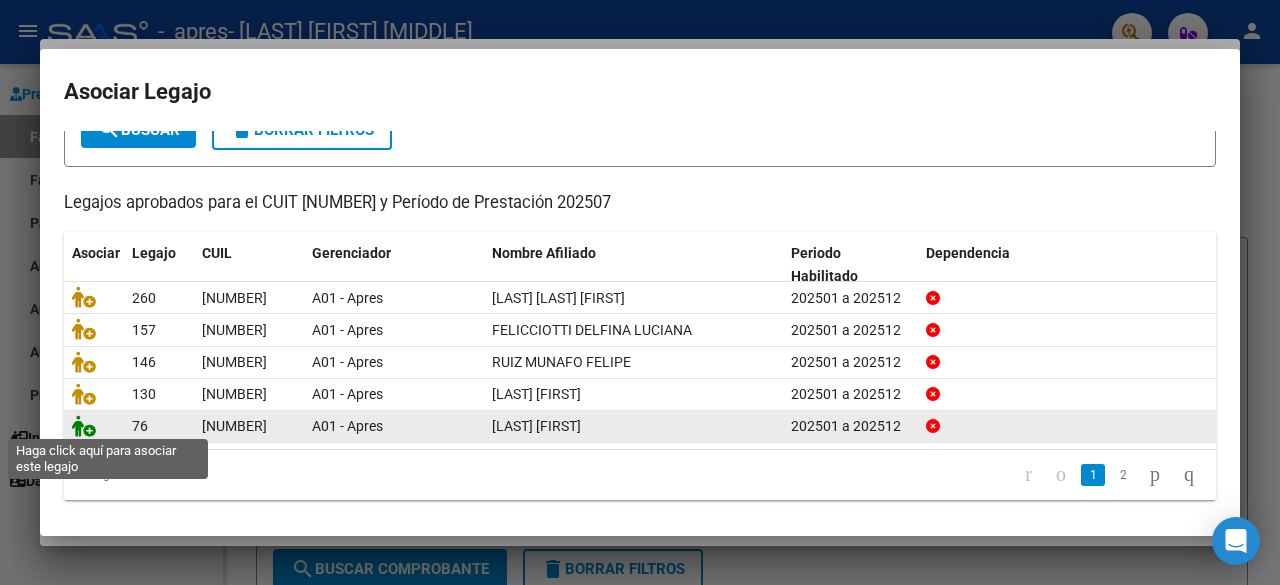 click 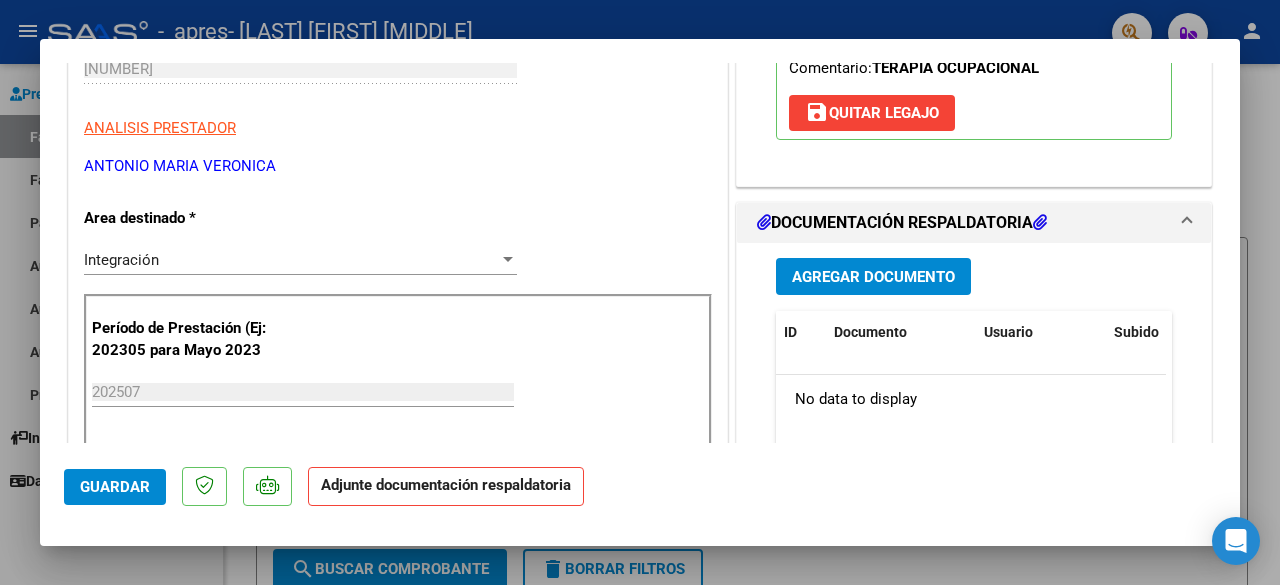 scroll, scrollTop: 547, scrollLeft: 0, axis: vertical 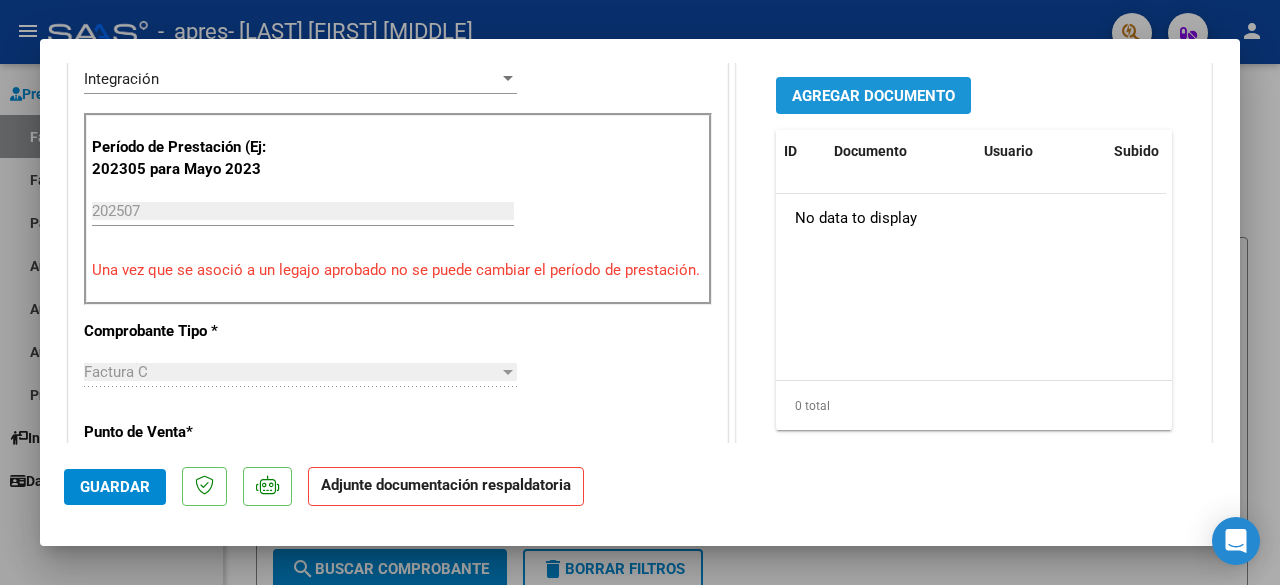 click on "Agregar Documento" at bounding box center [873, 96] 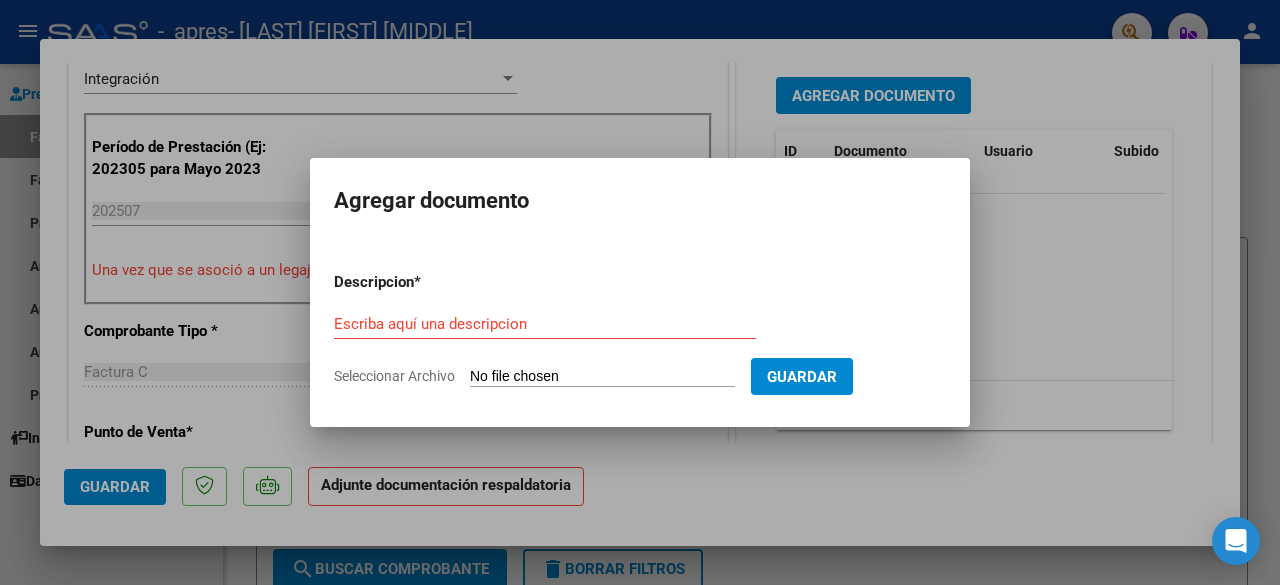 click on "Seleccionar Archivo" 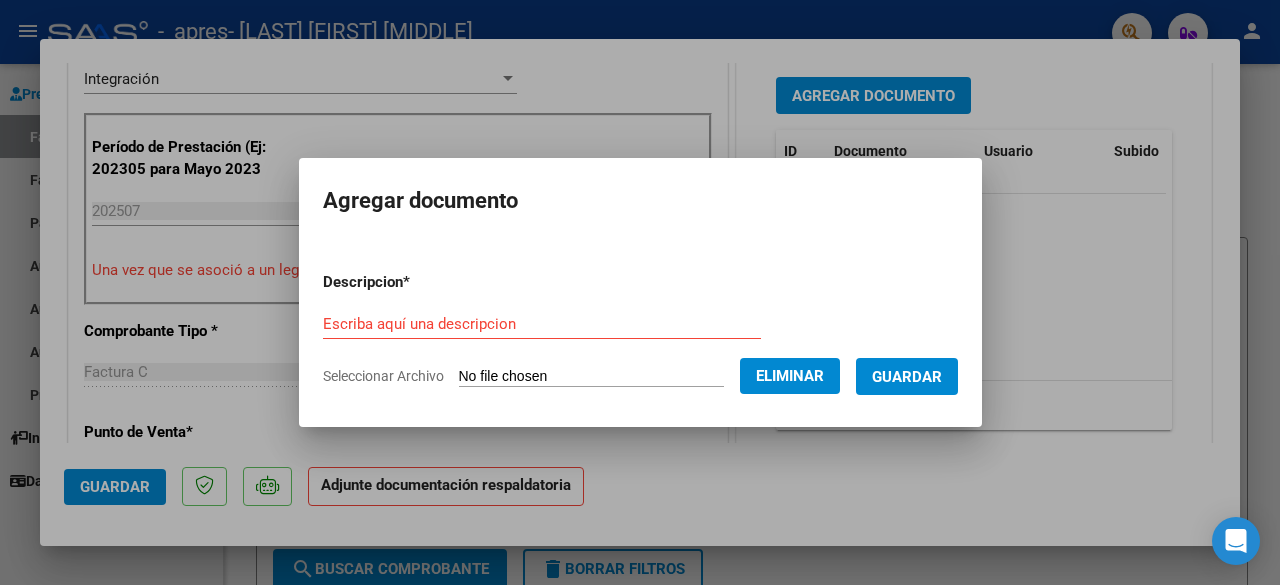 click on "Descripcion  *   Escriba aquí una descripcion  Seleccionar Archivo Eliminar Guardar" at bounding box center [640, 329] 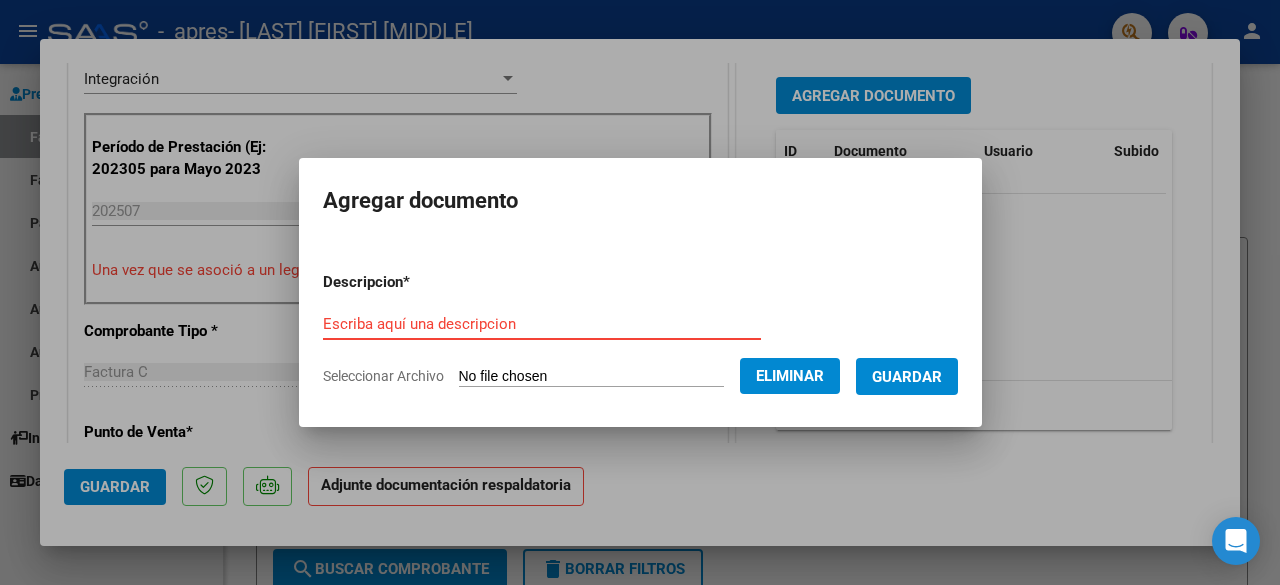 click on "Escriba aquí una descripcion" at bounding box center [542, 324] 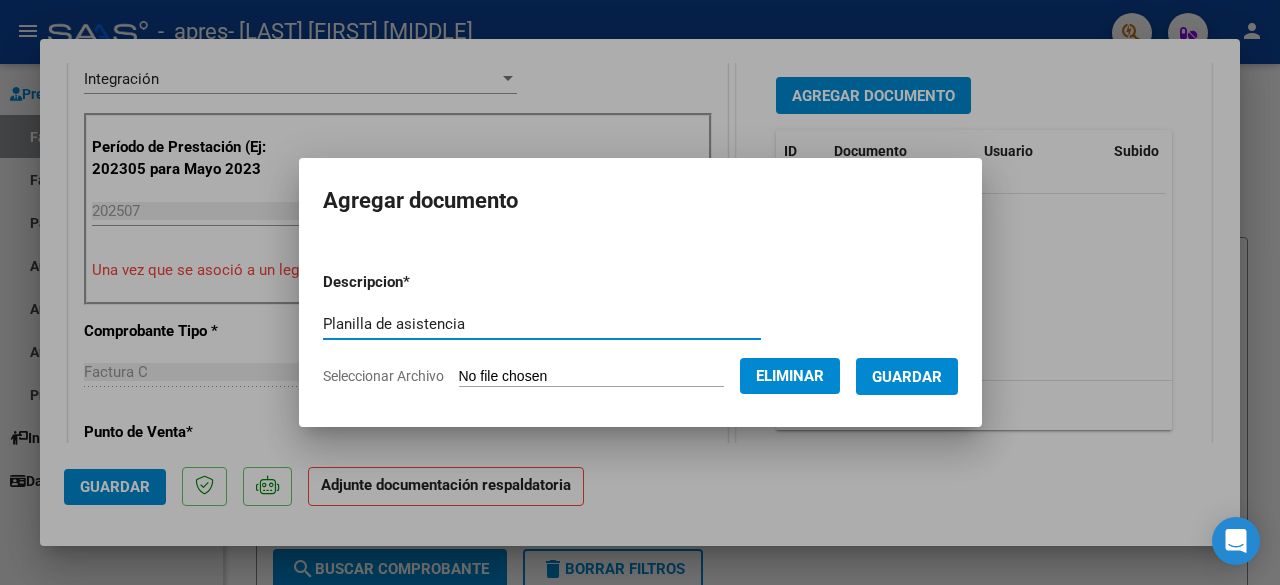 type on "Planilla de asistencia" 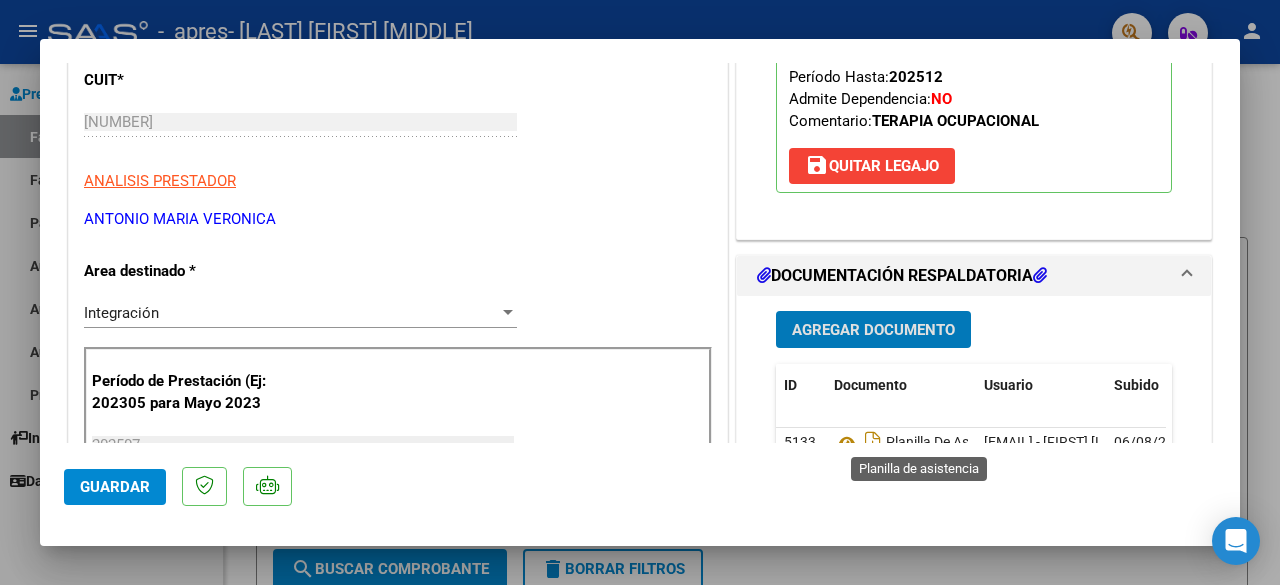 scroll, scrollTop: 312, scrollLeft: 0, axis: vertical 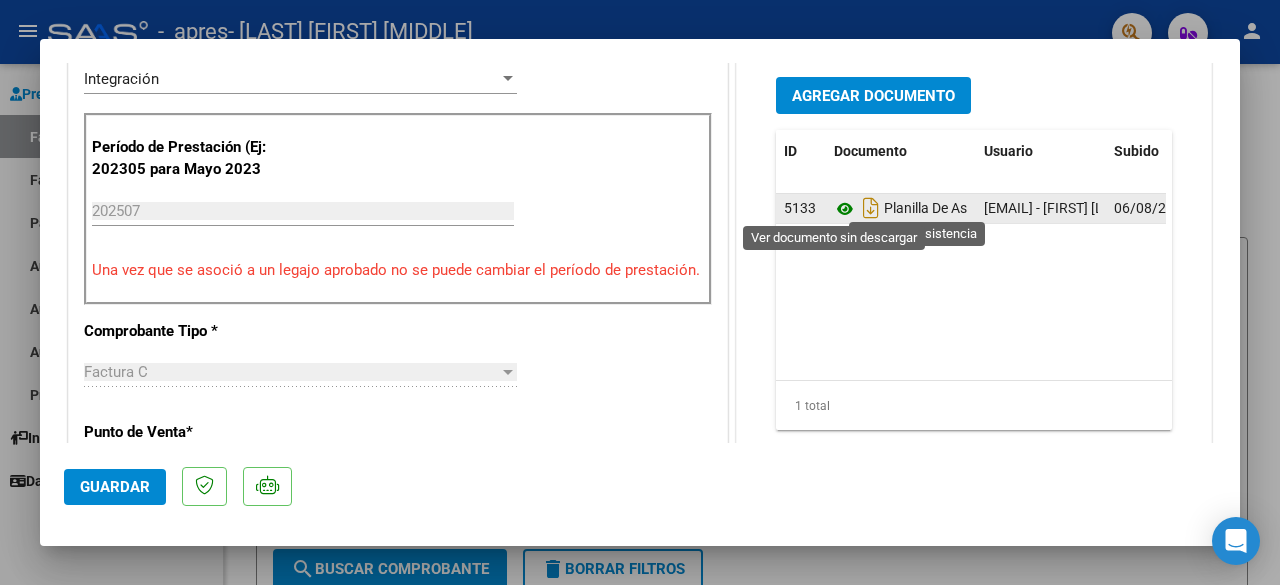 click 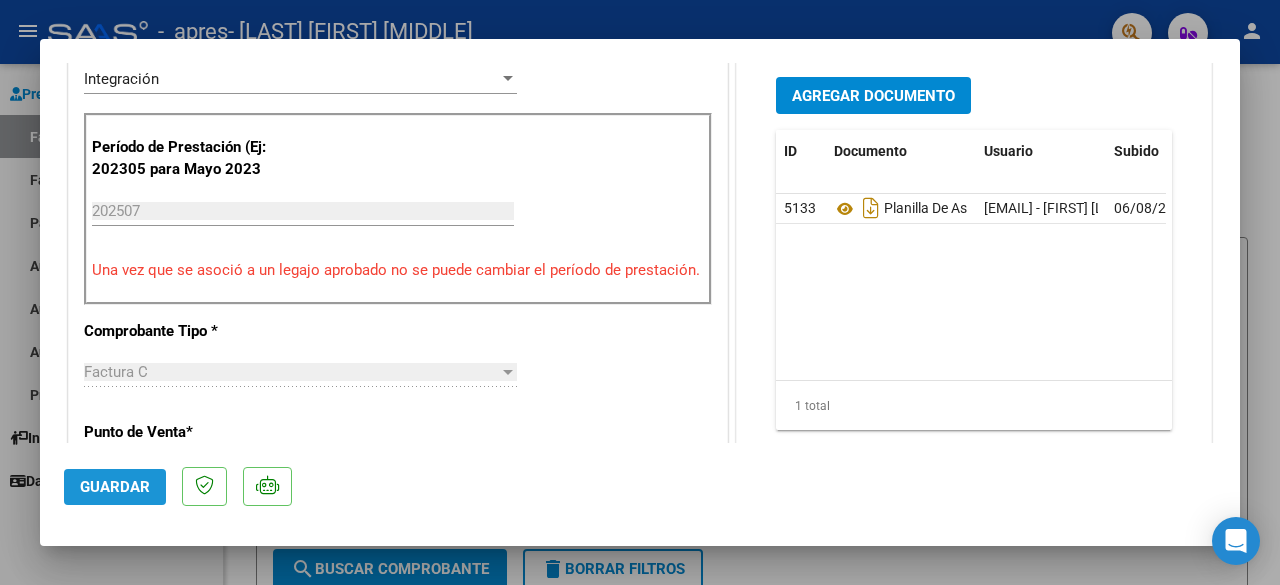 click on "Guardar" 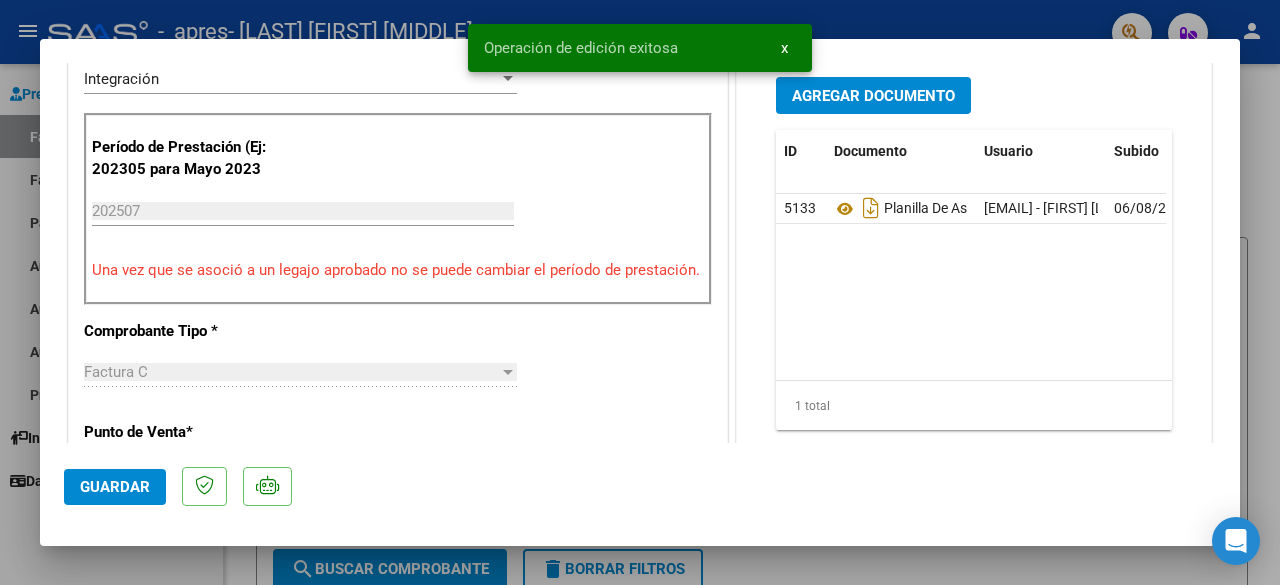 click at bounding box center (640, 292) 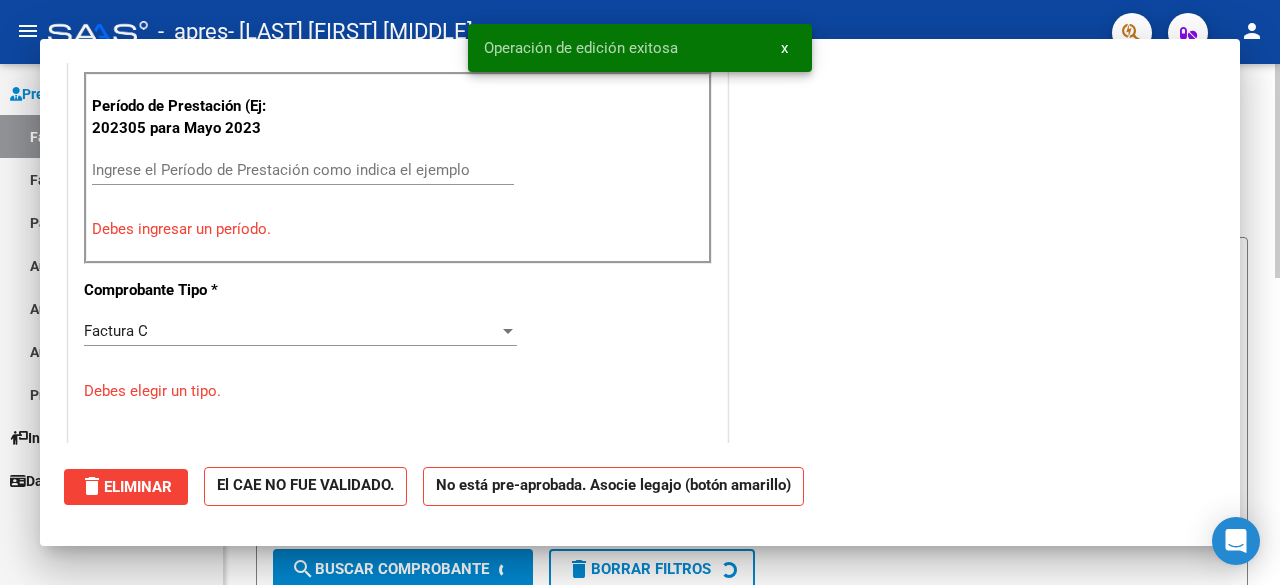 scroll, scrollTop: 0, scrollLeft: 0, axis: both 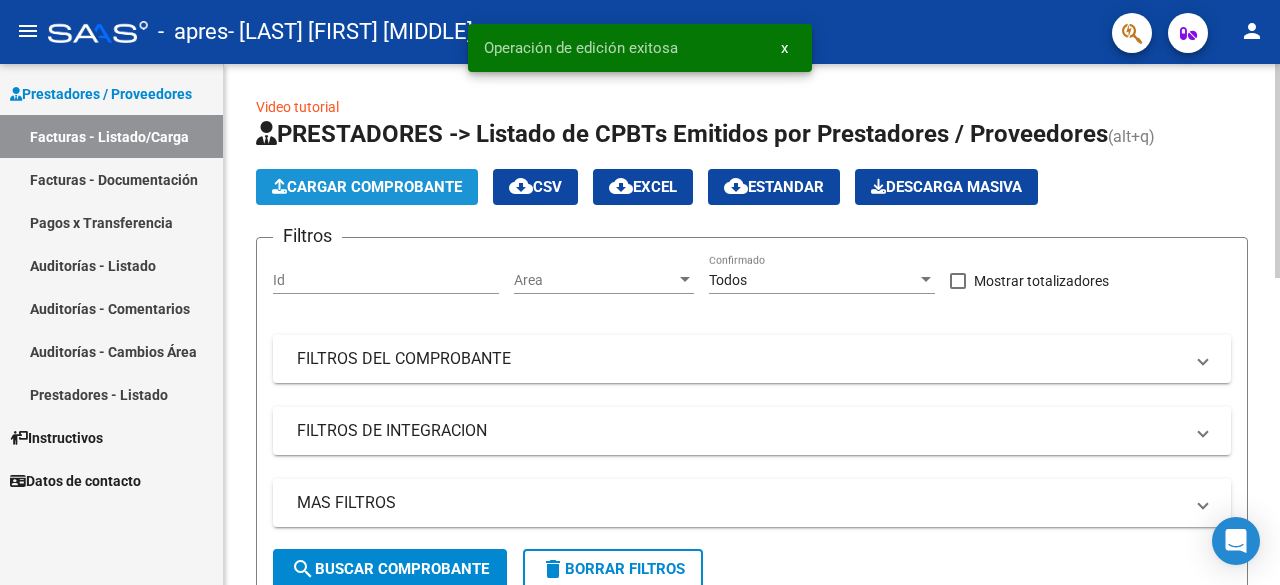 click on "Cargar Comprobante" 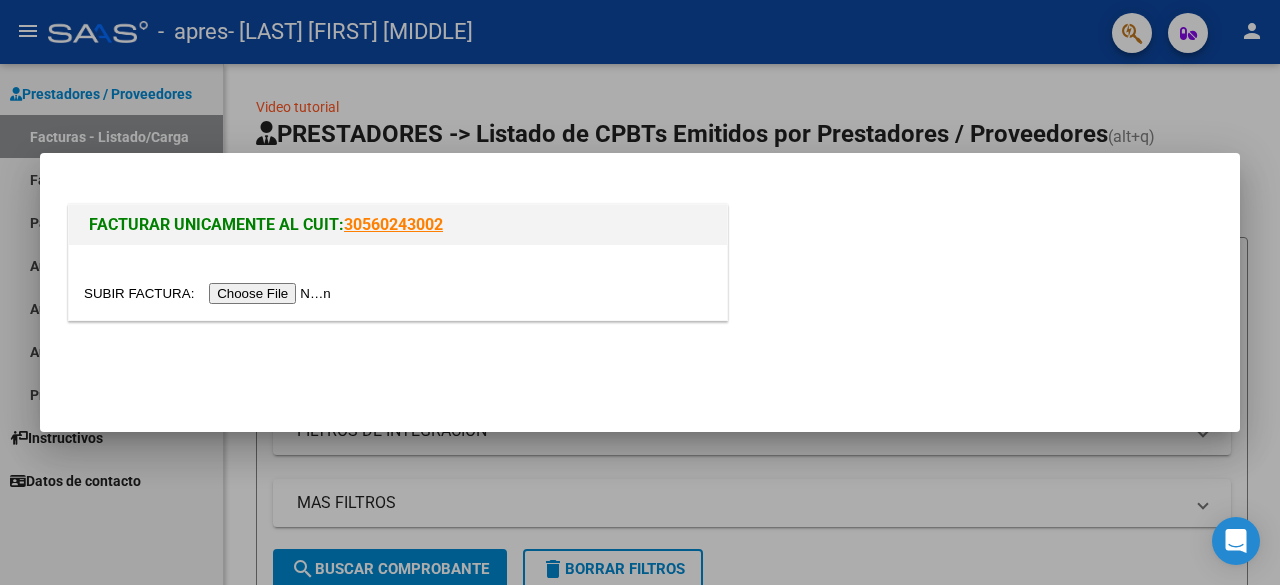 click at bounding box center (210, 293) 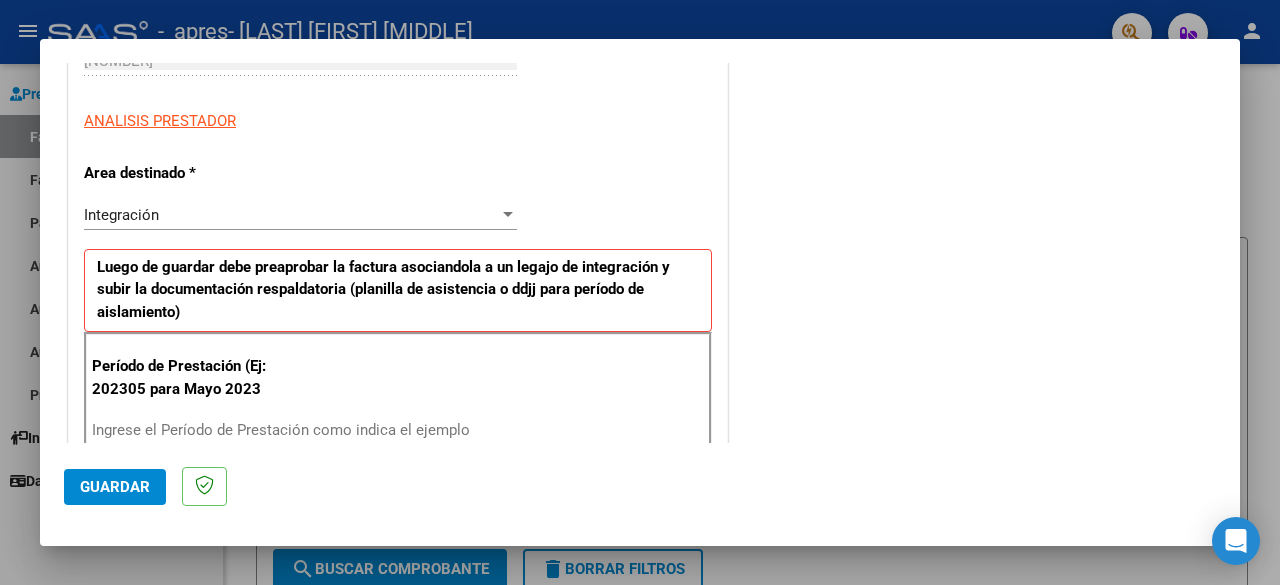scroll, scrollTop: 387, scrollLeft: 0, axis: vertical 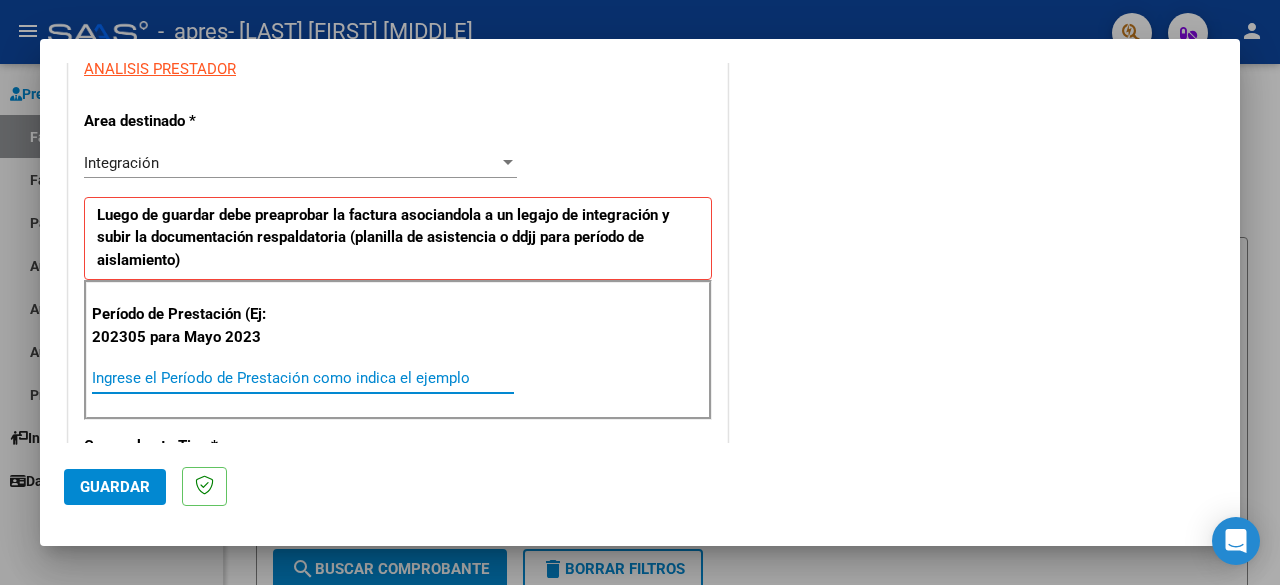 click on "Ingrese el Período de Prestación como indica el ejemplo" at bounding box center [303, 378] 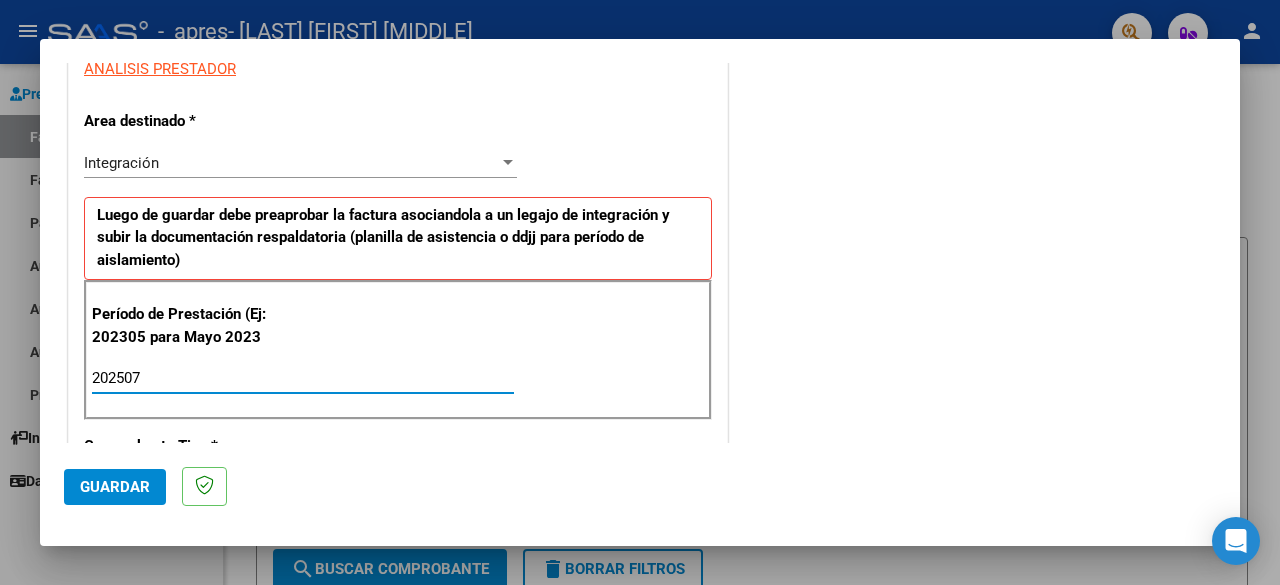 type on "202507" 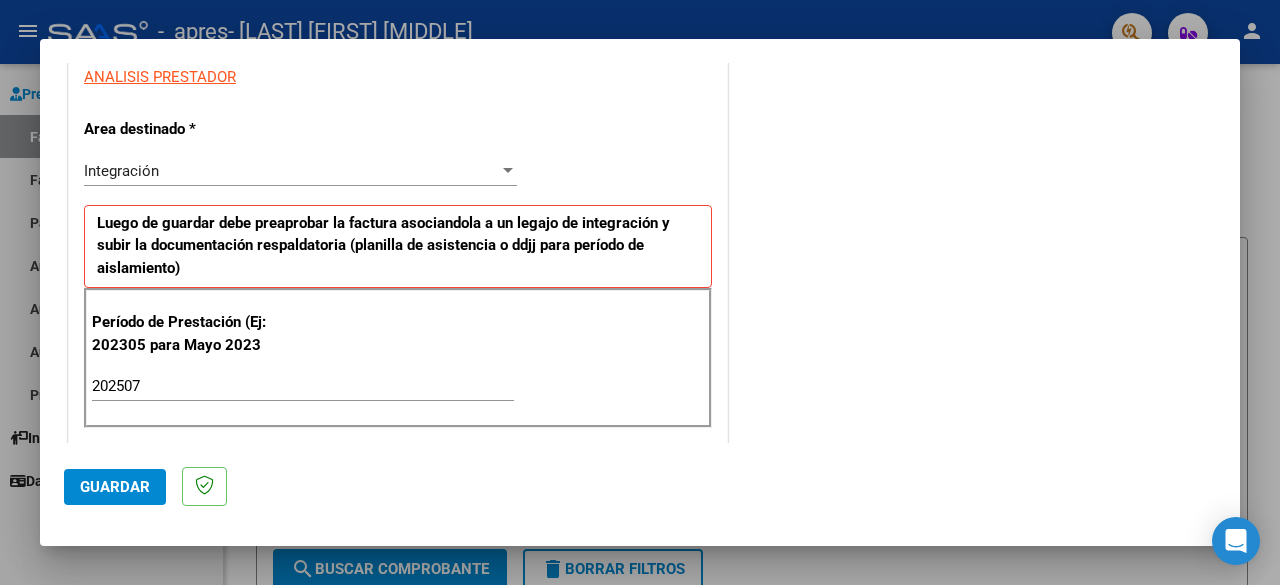 scroll, scrollTop: 608, scrollLeft: 0, axis: vertical 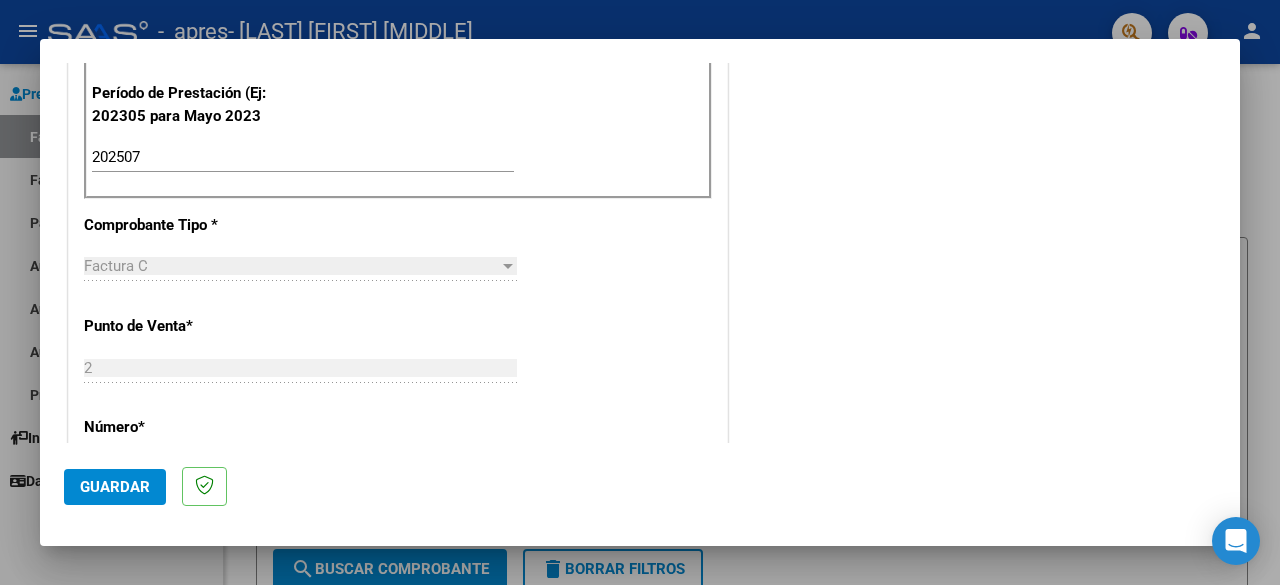 click on "Guardar" 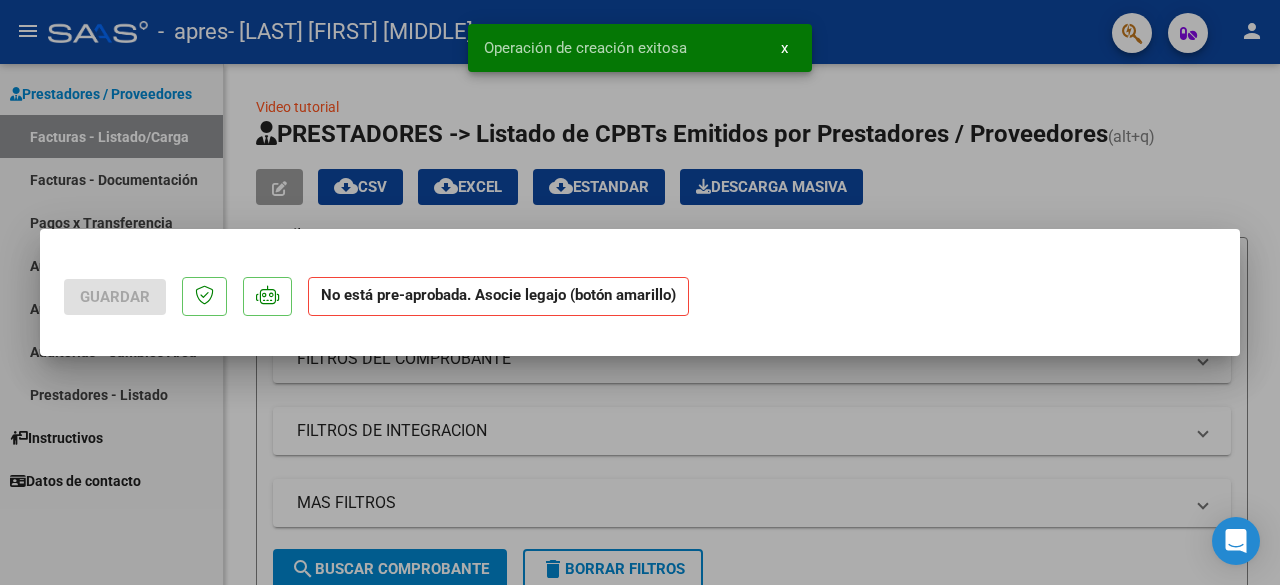 scroll, scrollTop: 0, scrollLeft: 0, axis: both 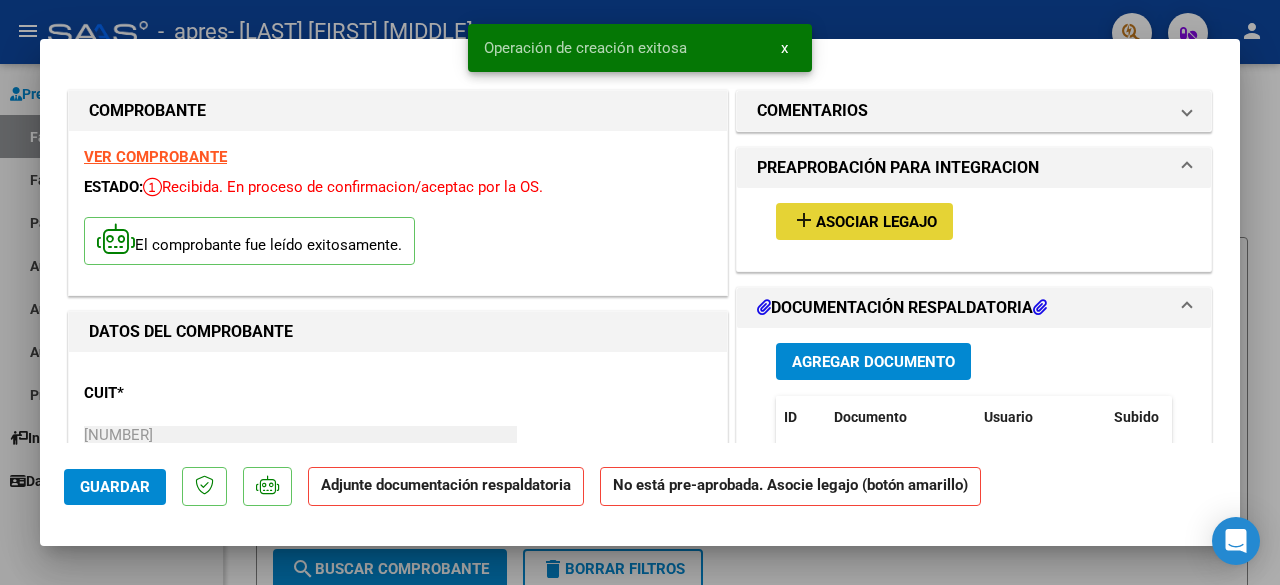 click on "Asociar Legajo" at bounding box center (876, 222) 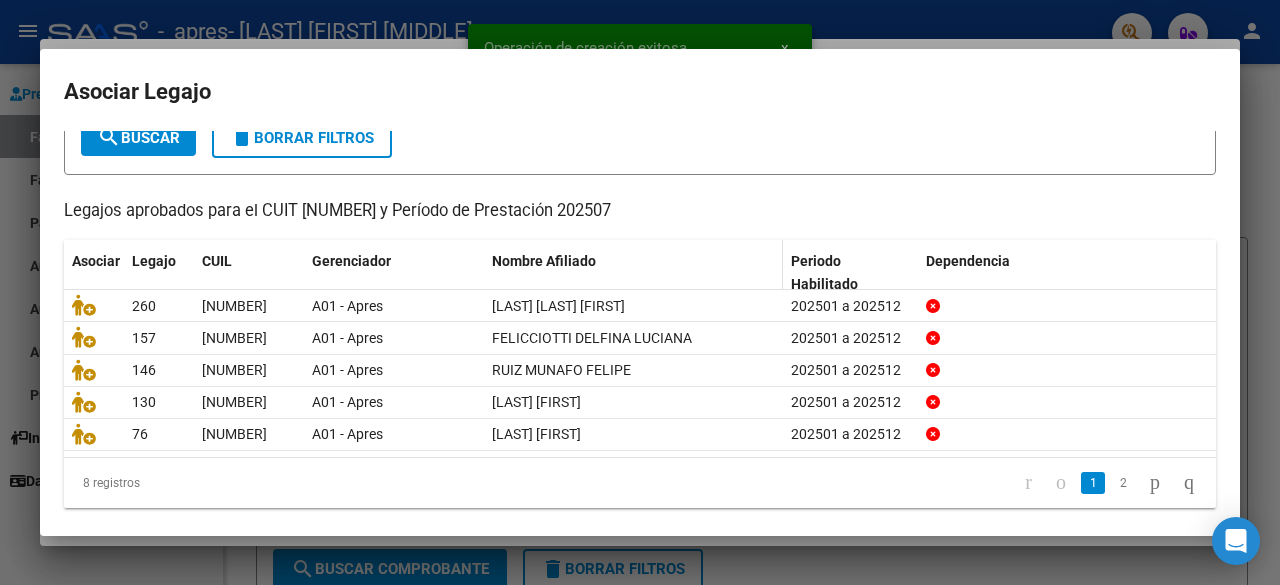 scroll, scrollTop: 136, scrollLeft: 0, axis: vertical 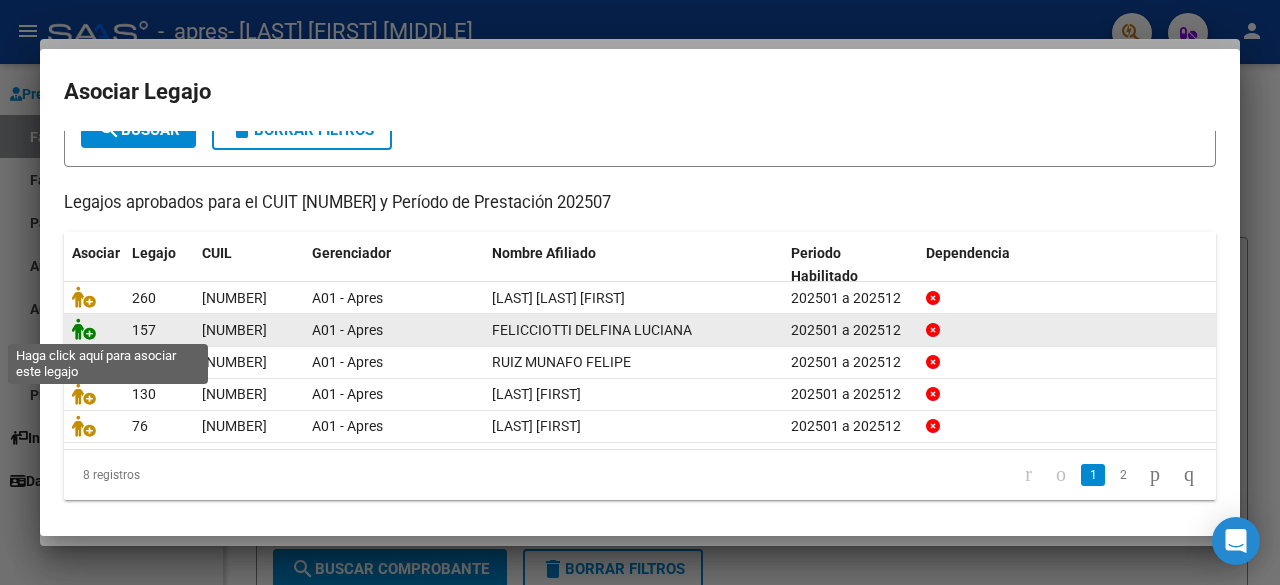 click 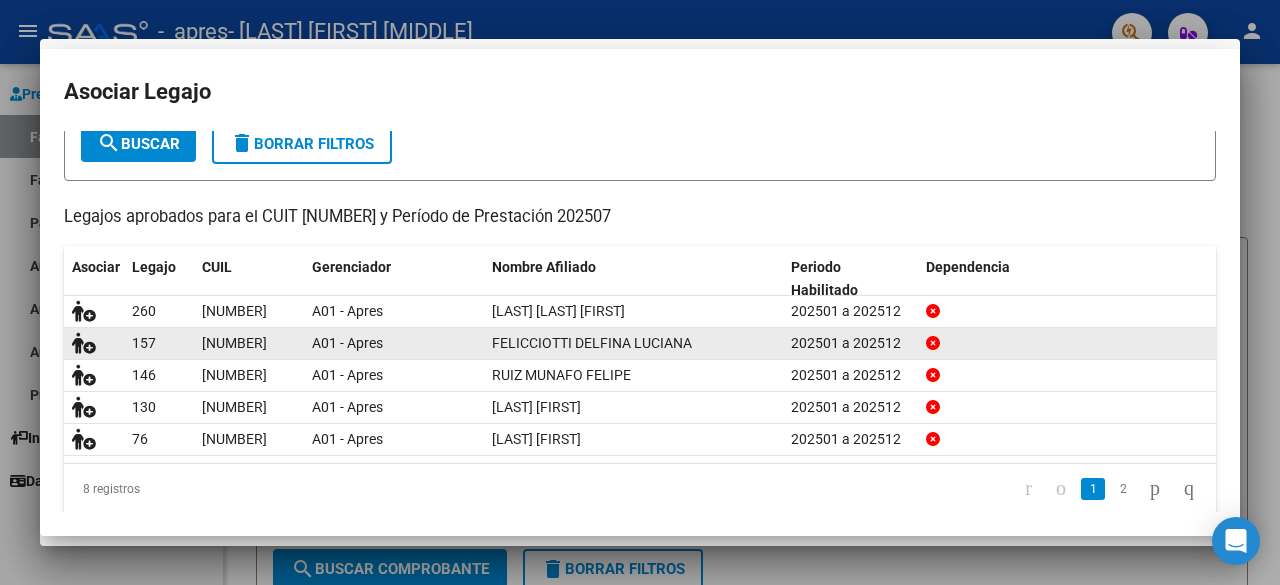 scroll, scrollTop: 149, scrollLeft: 0, axis: vertical 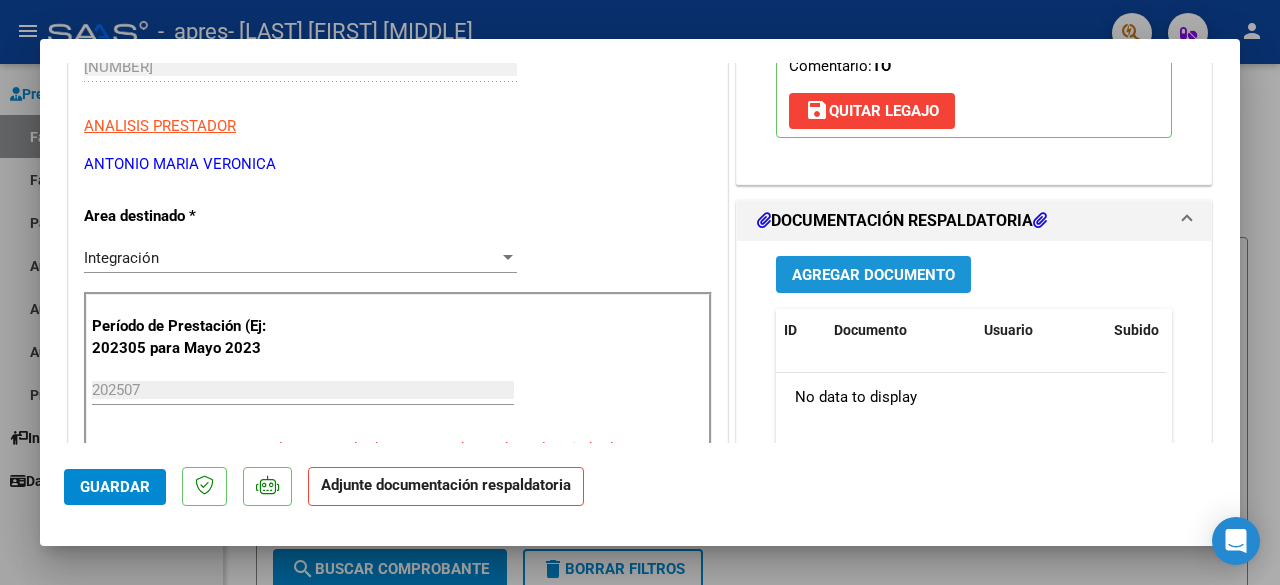 click on "Agregar Documento" at bounding box center (873, 275) 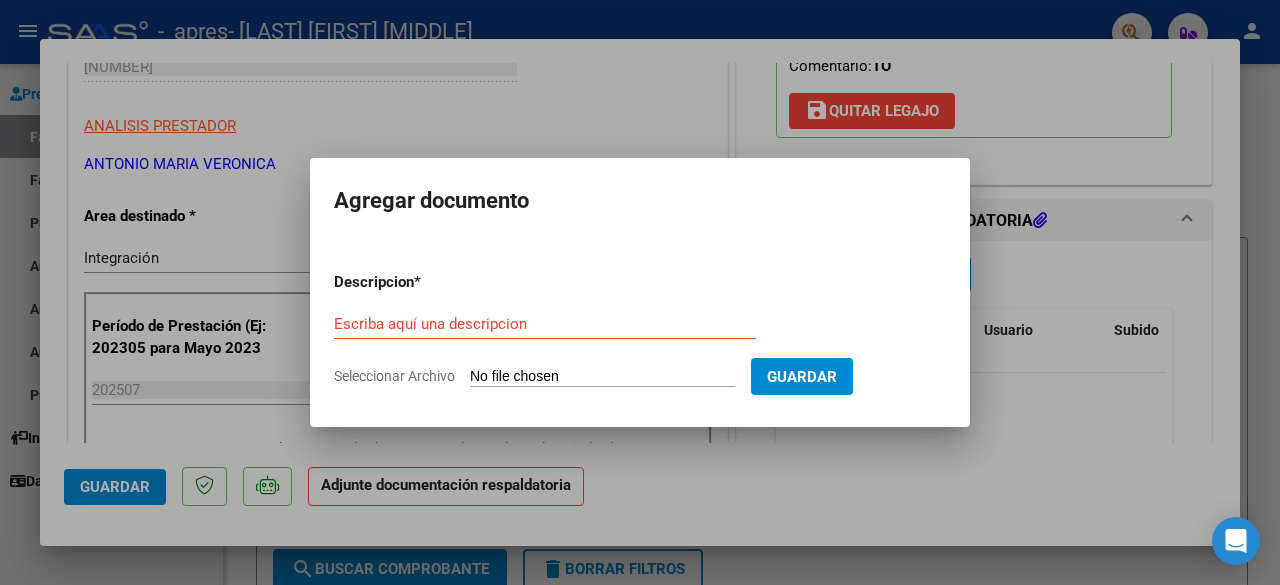 click on "Seleccionar Archivo" 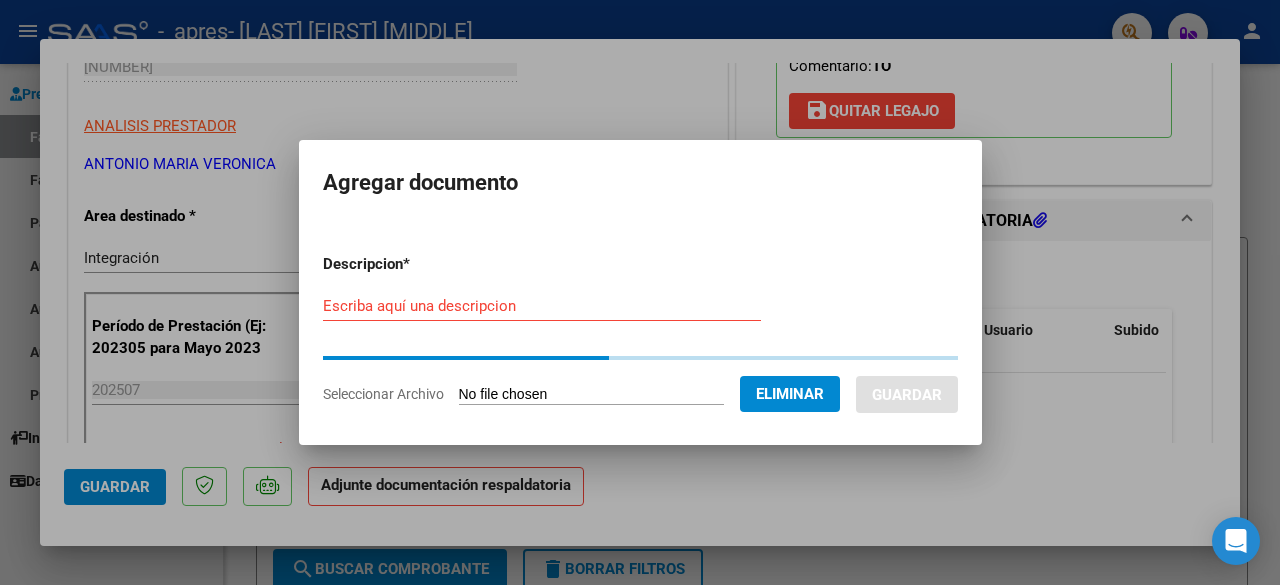 click on "Descripcion  *   Escriba aquí una descripcion  Seleccionar Archivo Eliminar Guardar" at bounding box center [640, 329] 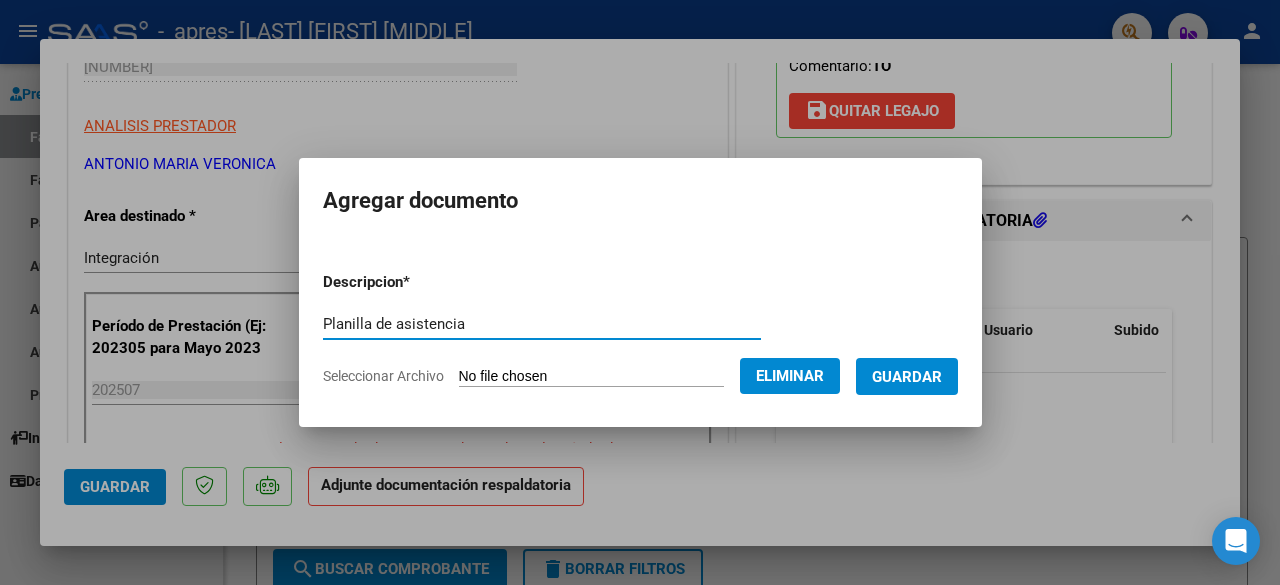 type on "Planilla de asistencia" 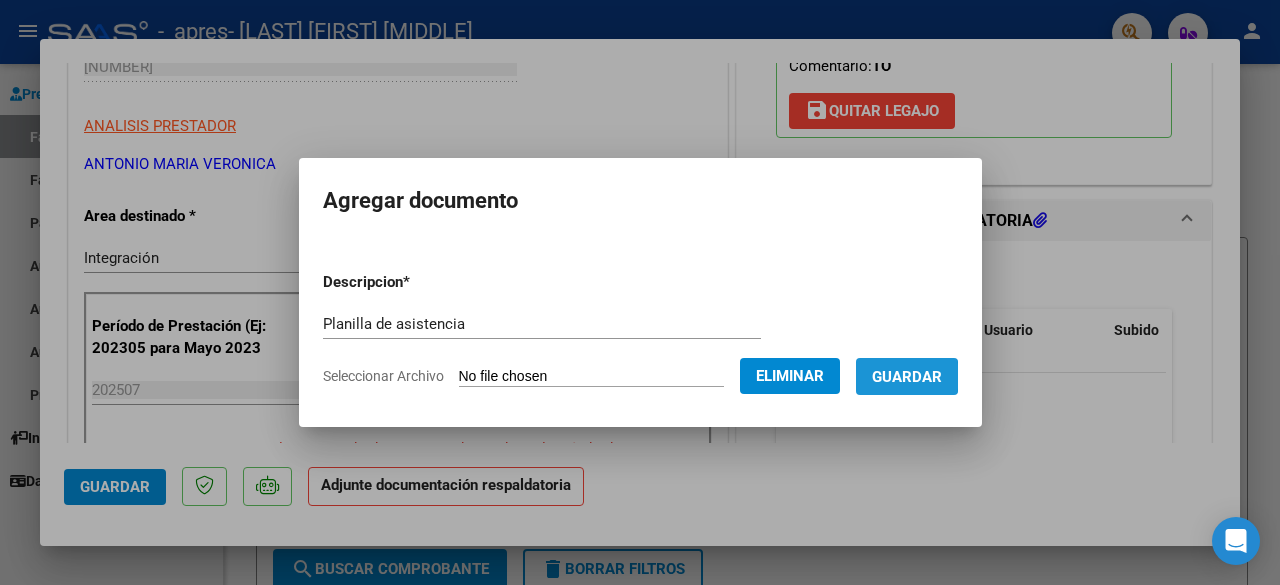 click on "Guardar" at bounding box center [907, 377] 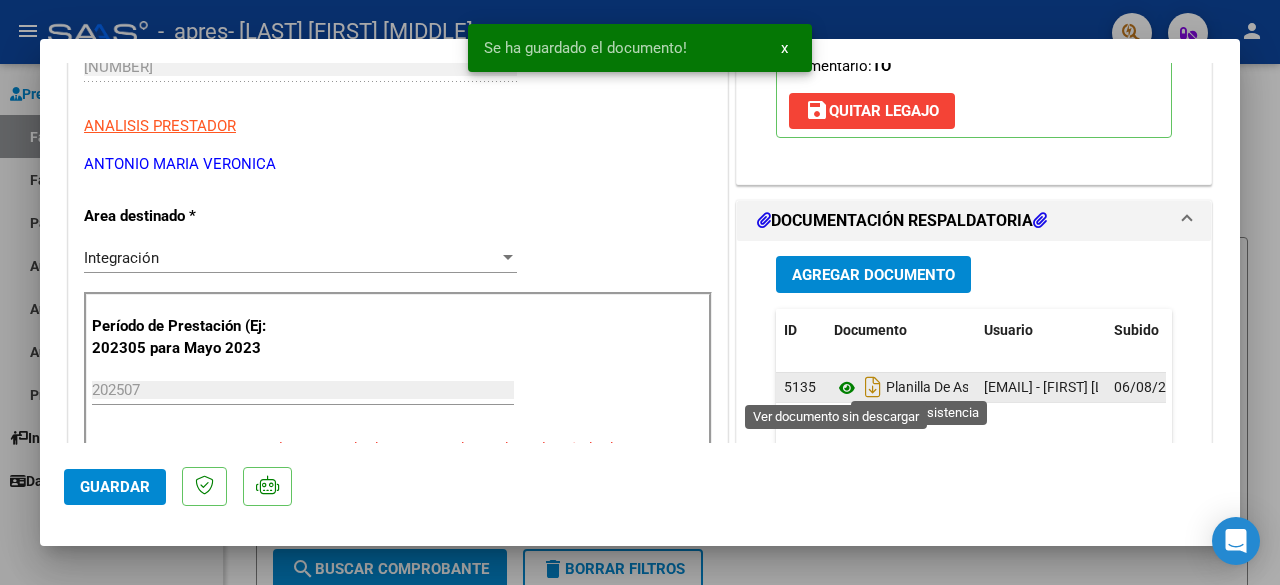 click 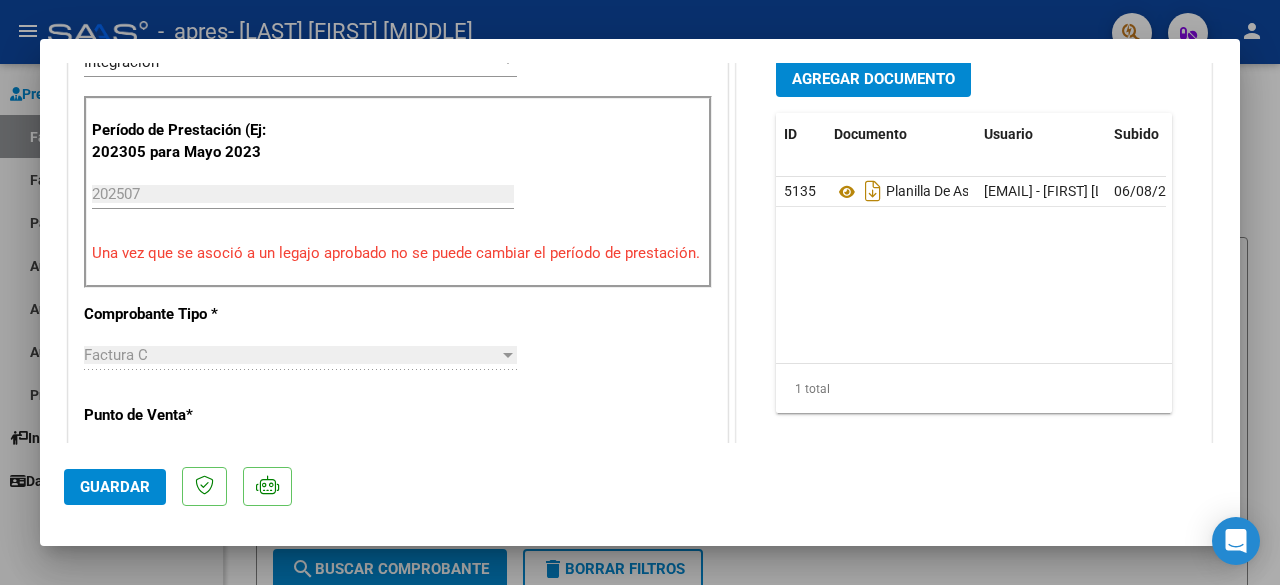 scroll, scrollTop: 571, scrollLeft: 0, axis: vertical 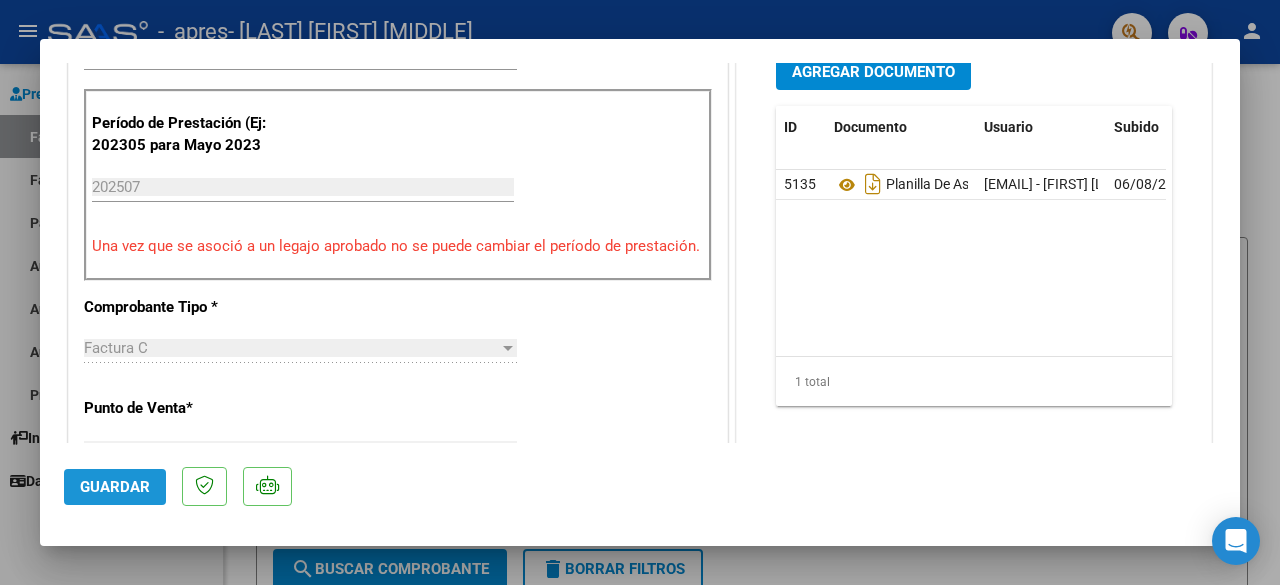 click on "Guardar" 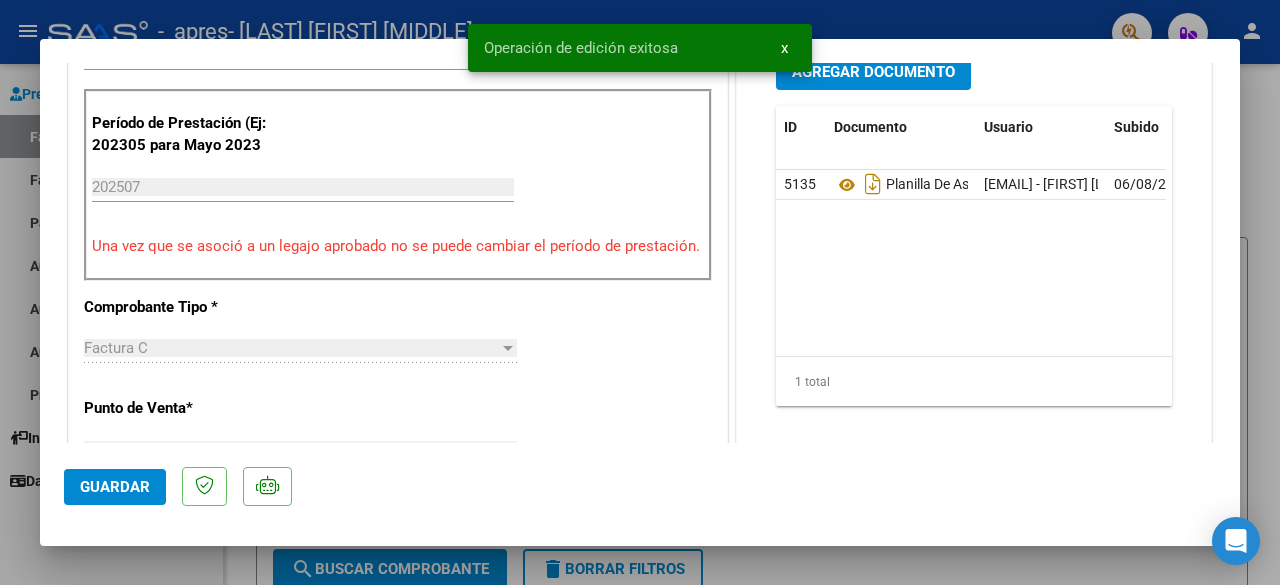 click at bounding box center (640, 292) 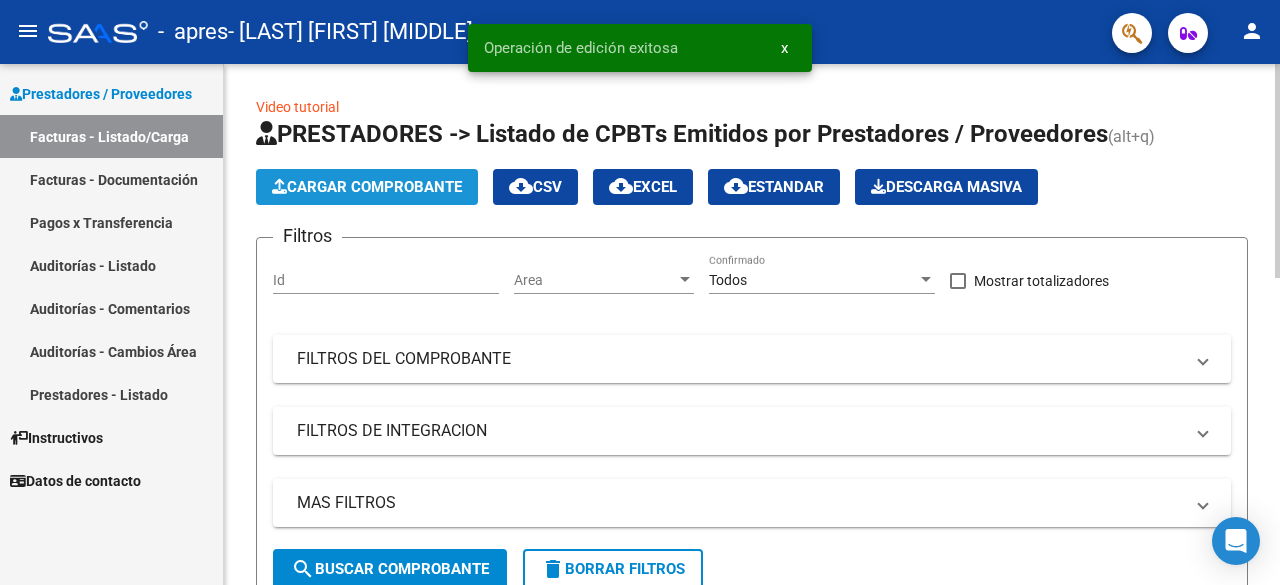 click on "Cargar Comprobante" 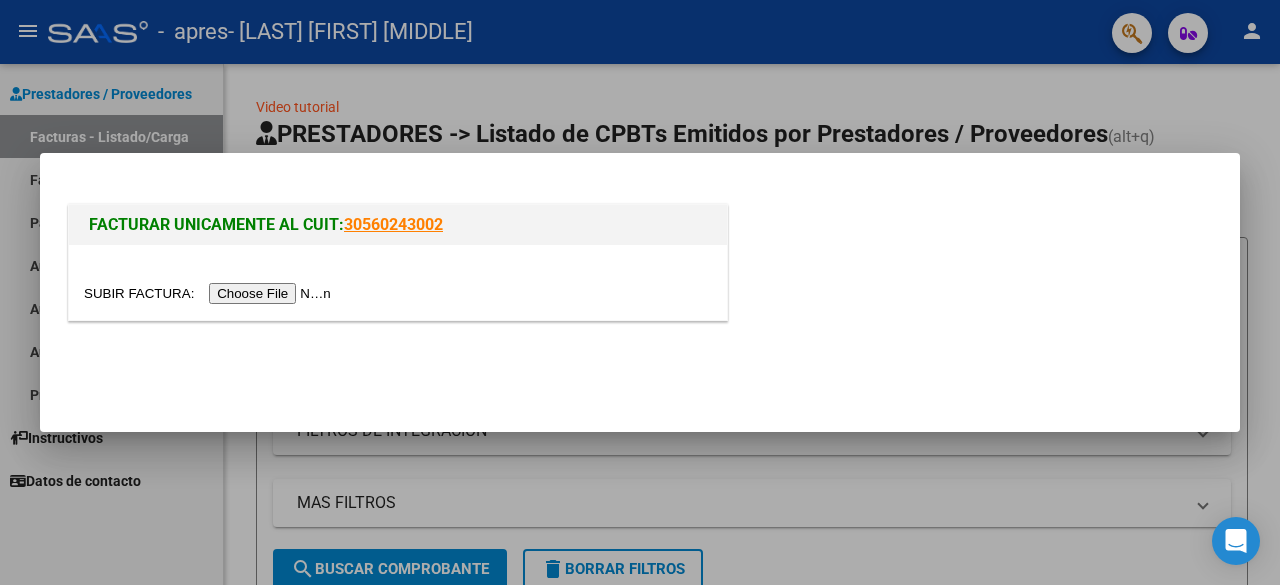 click at bounding box center [210, 293] 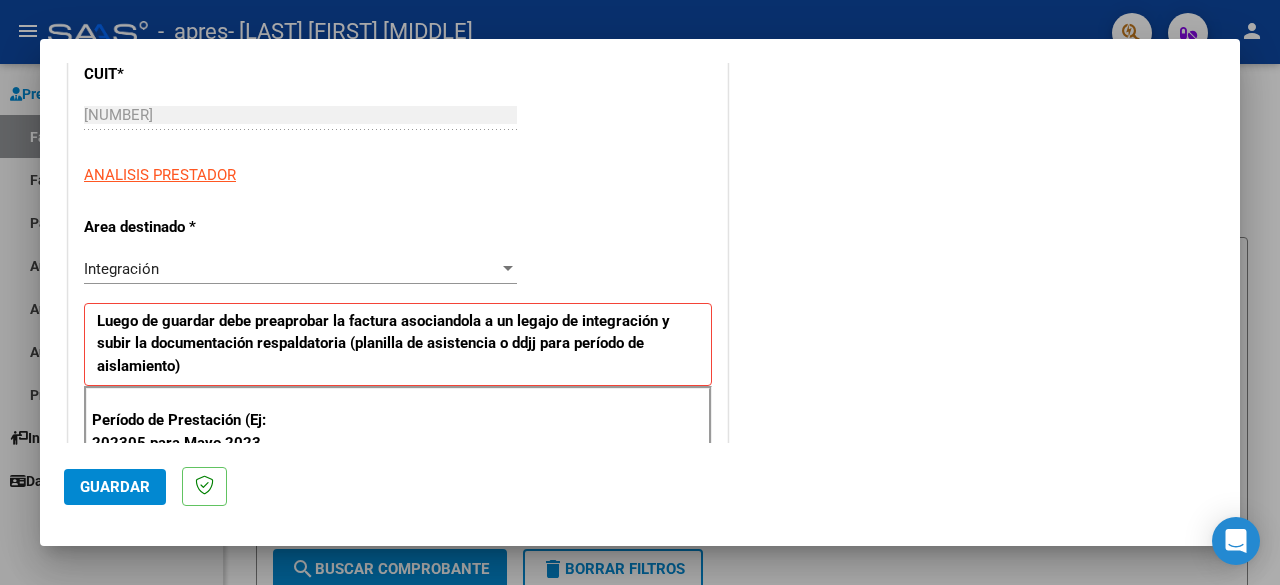 scroll, scrollTop: 418, scrollLeft: 0, axis: vertical 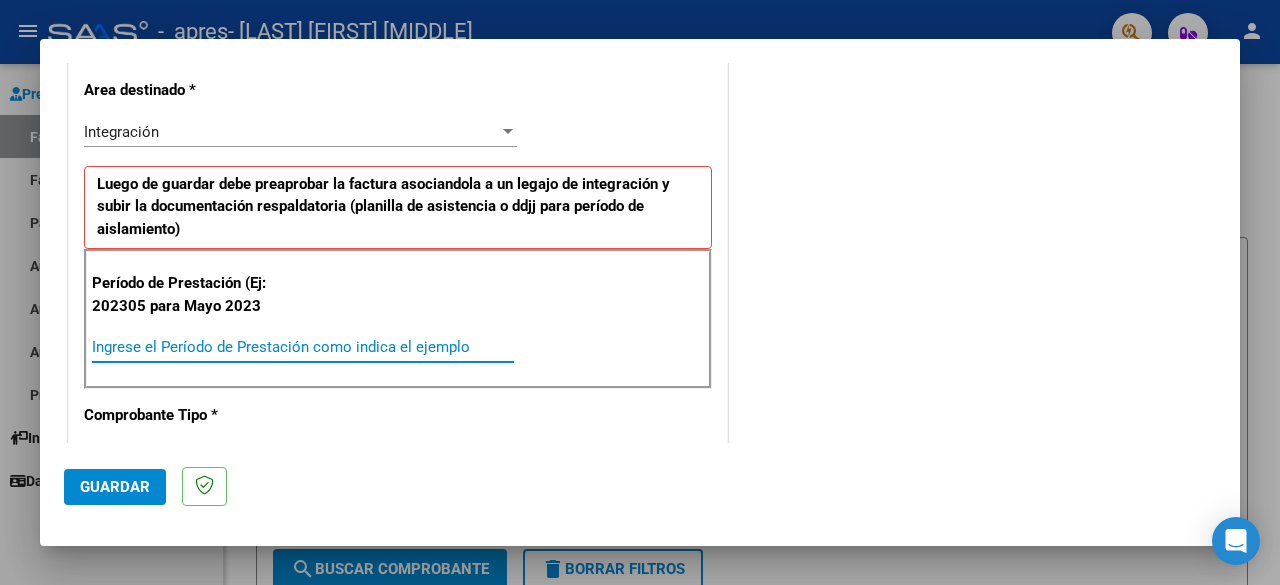 click on "Ingrese el Período de Prestación como indica el ejemplo" at bounding box center (303, 347) 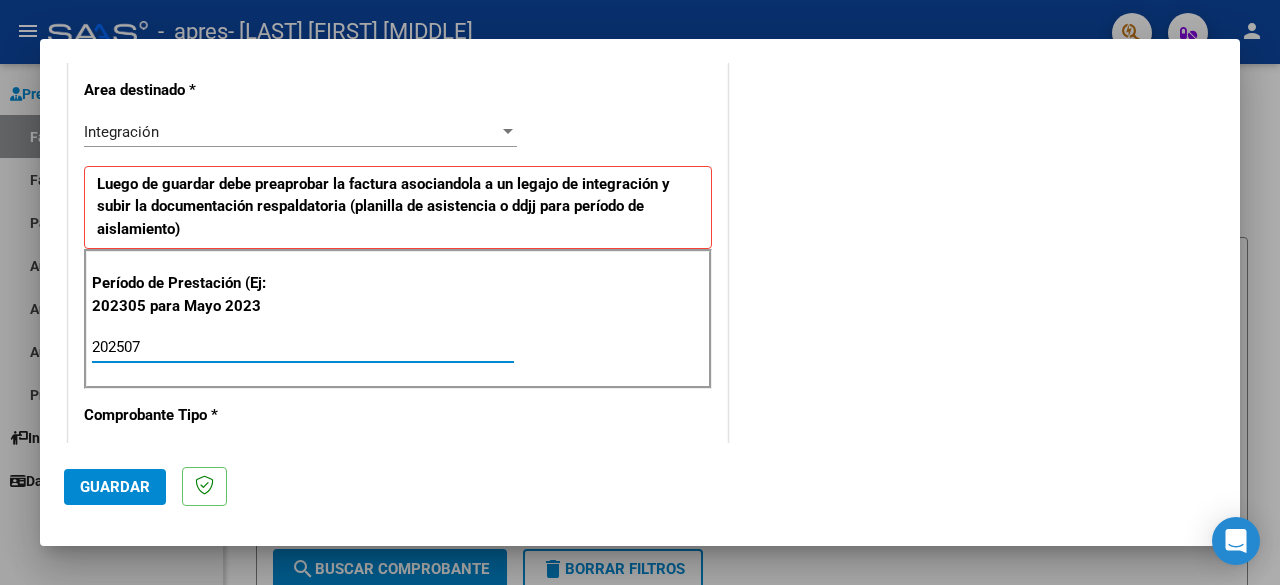 type on "202507" 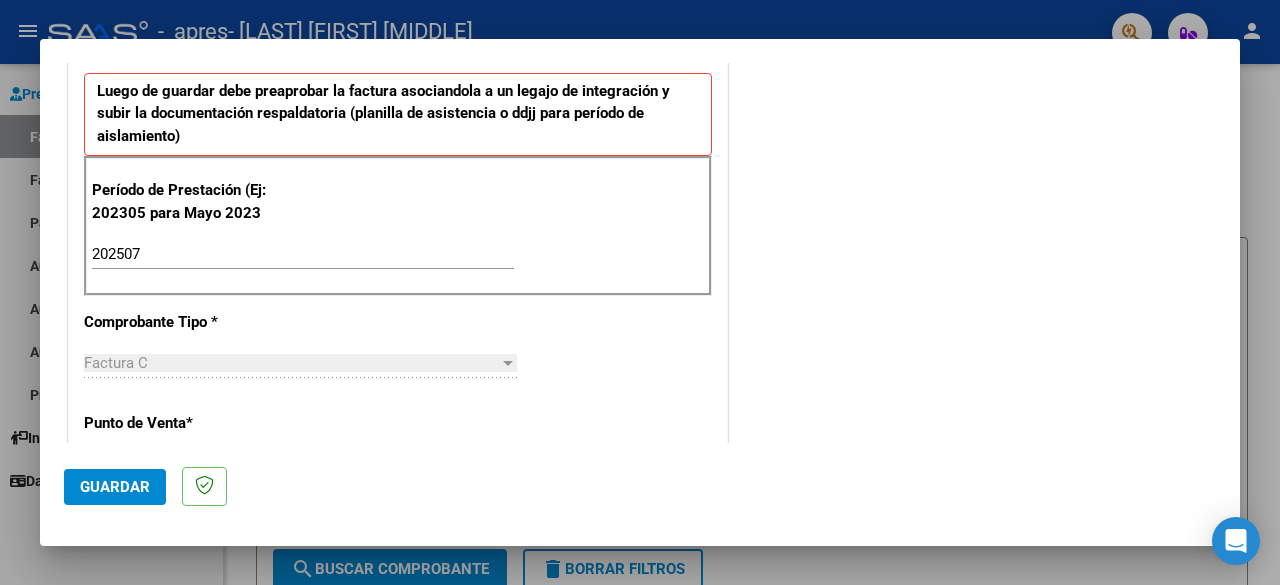 scroll, scrollTop: 512, scrollLeft: 0, axis: vertical 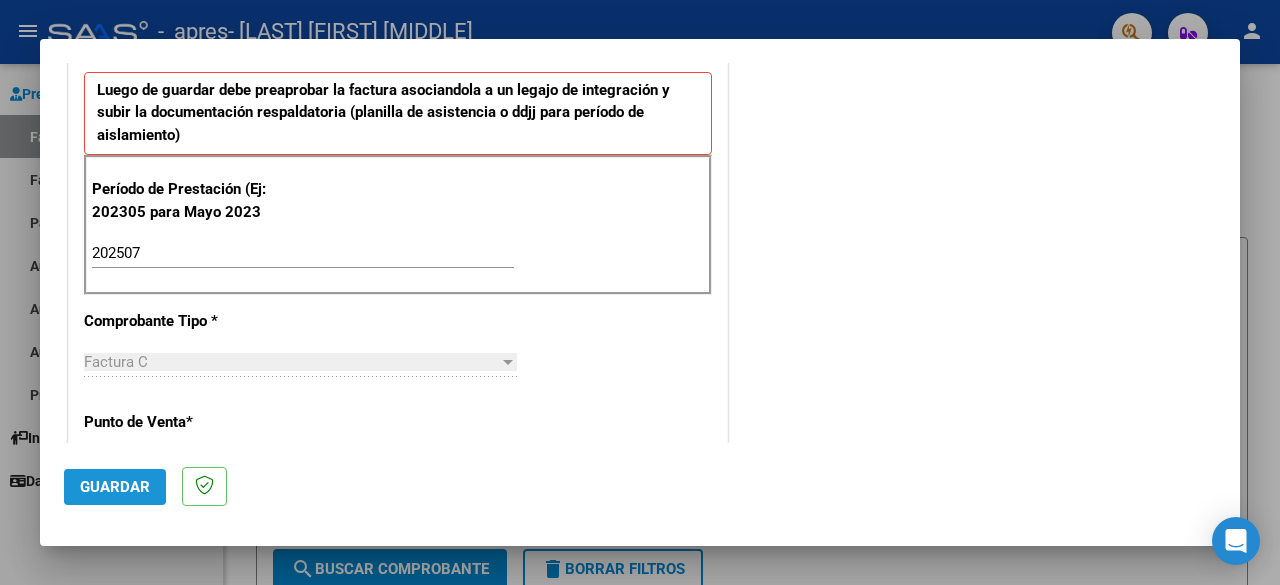 click on "Guardar" 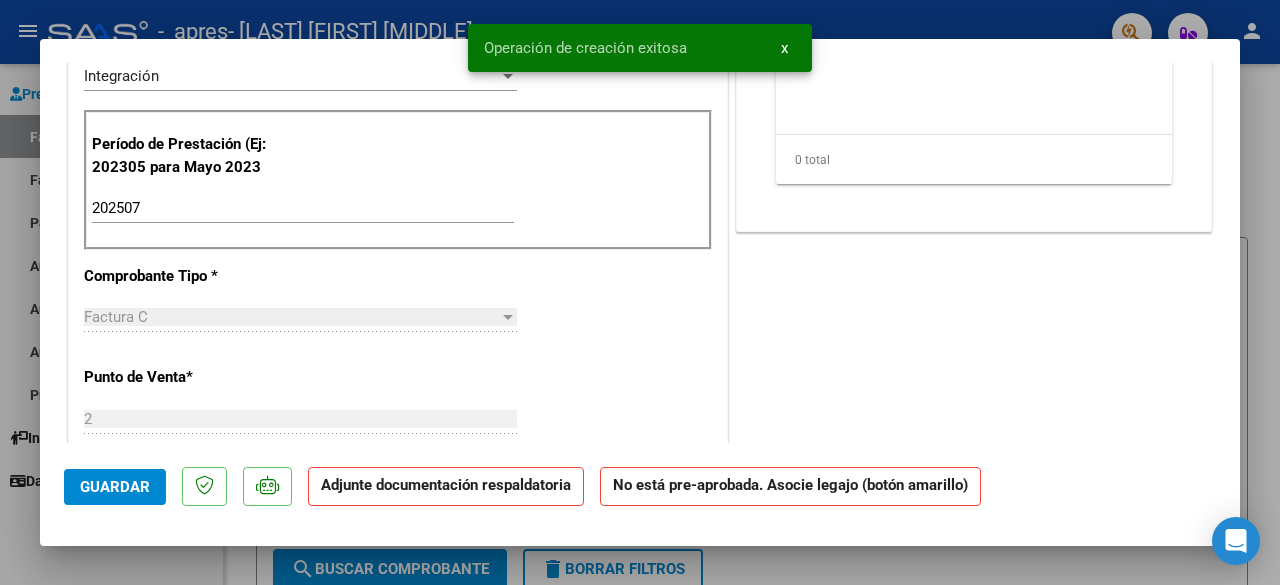 scroll, scrollTop: 0, scrollLeft: 0, axis: both 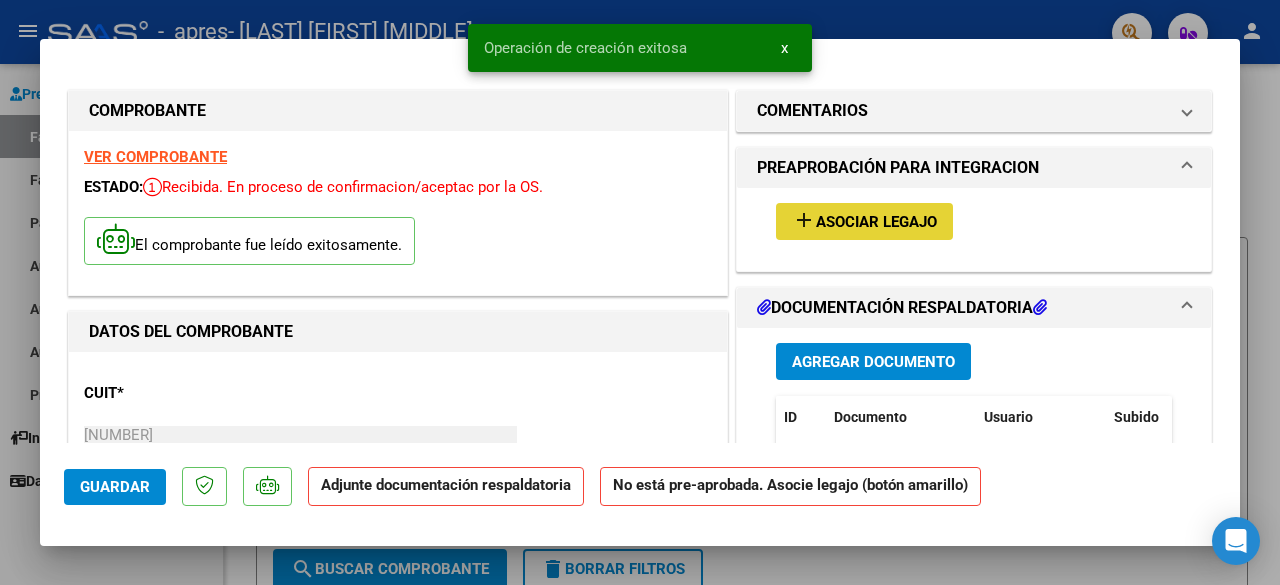 click on "add" at bounding box center [804, 220] 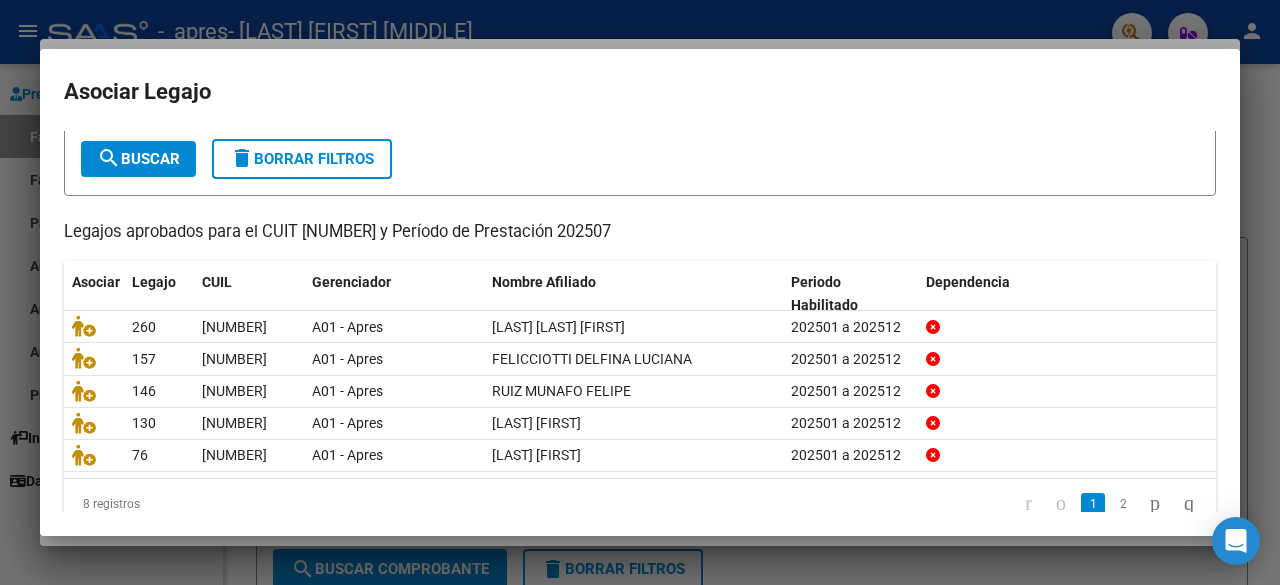 scroll, scrollTop: 136, scrollLeft: 0, axis: vertical 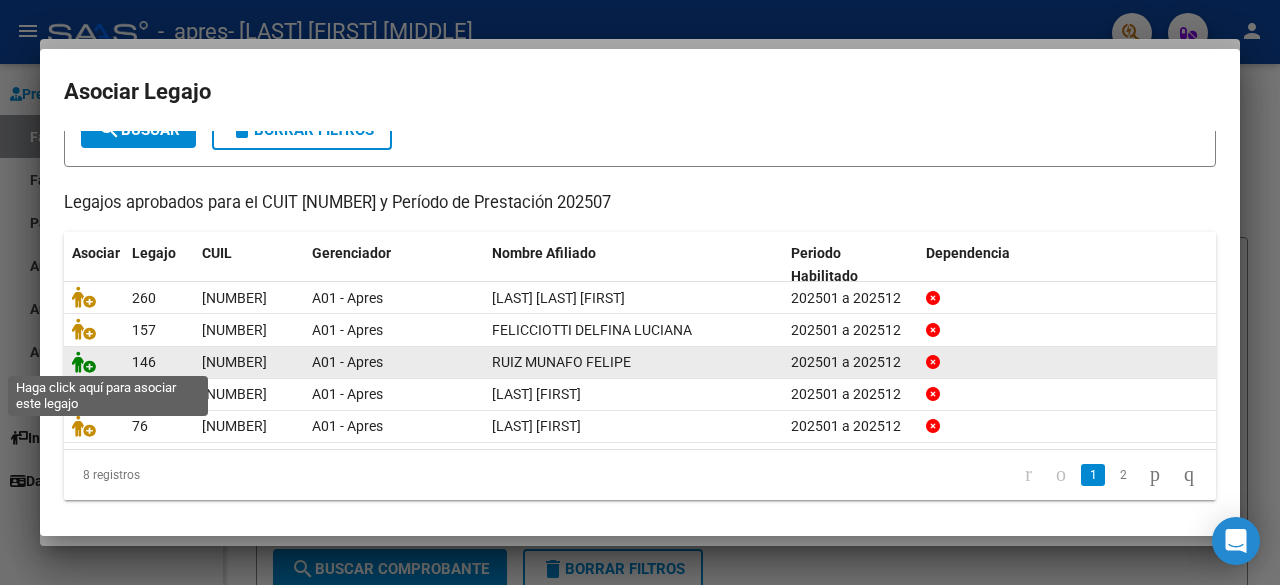 click 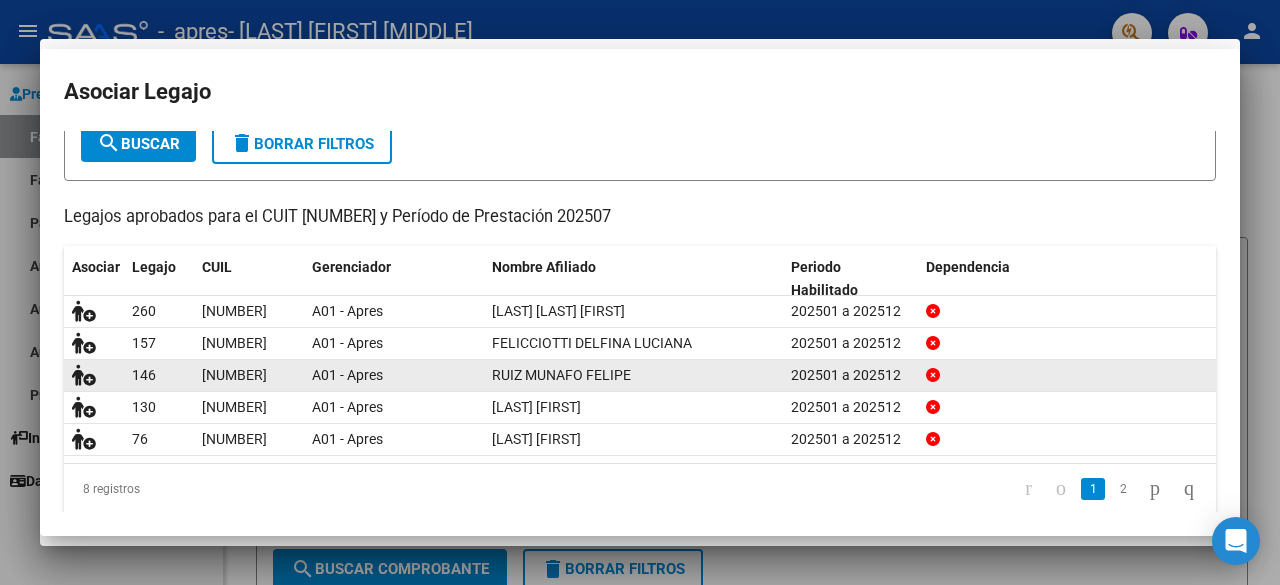 scroll, scrollTop: 149, scrollLeft: 0, axis: vertical 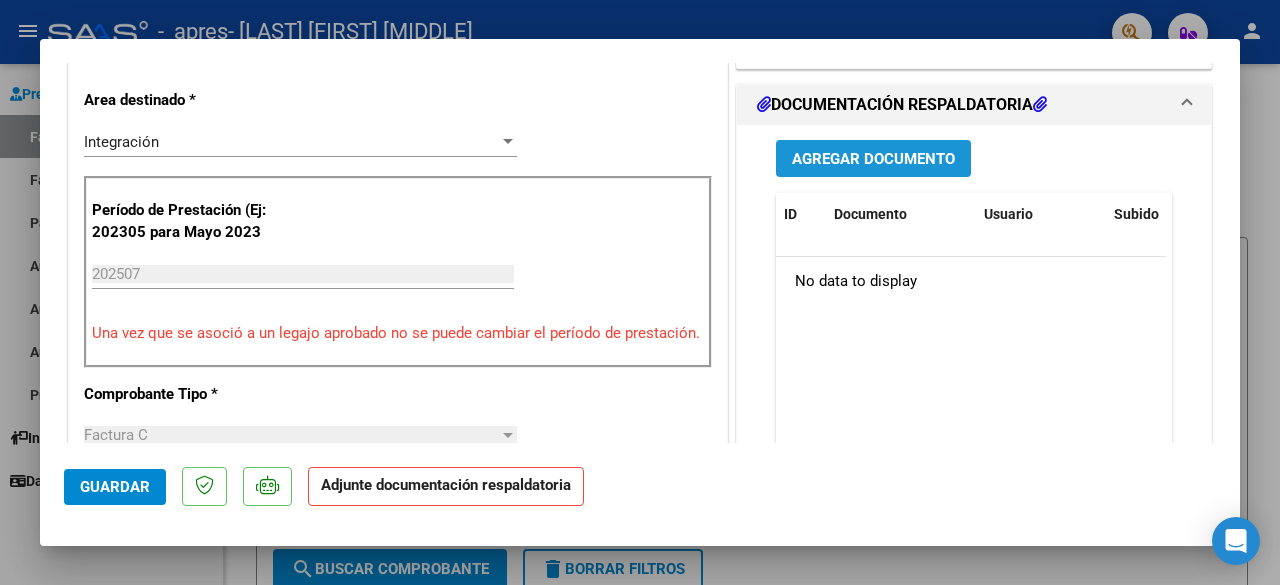 click on "Agregar Documento" at bounding box center [873, 159] 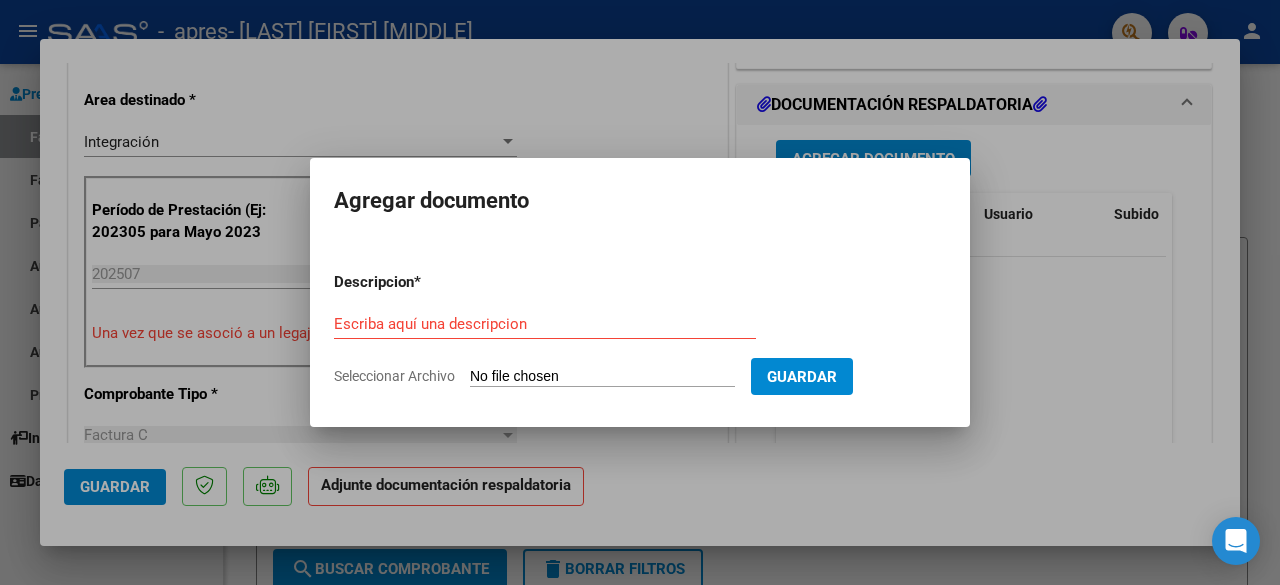 click on "Seleccionar Archivo" 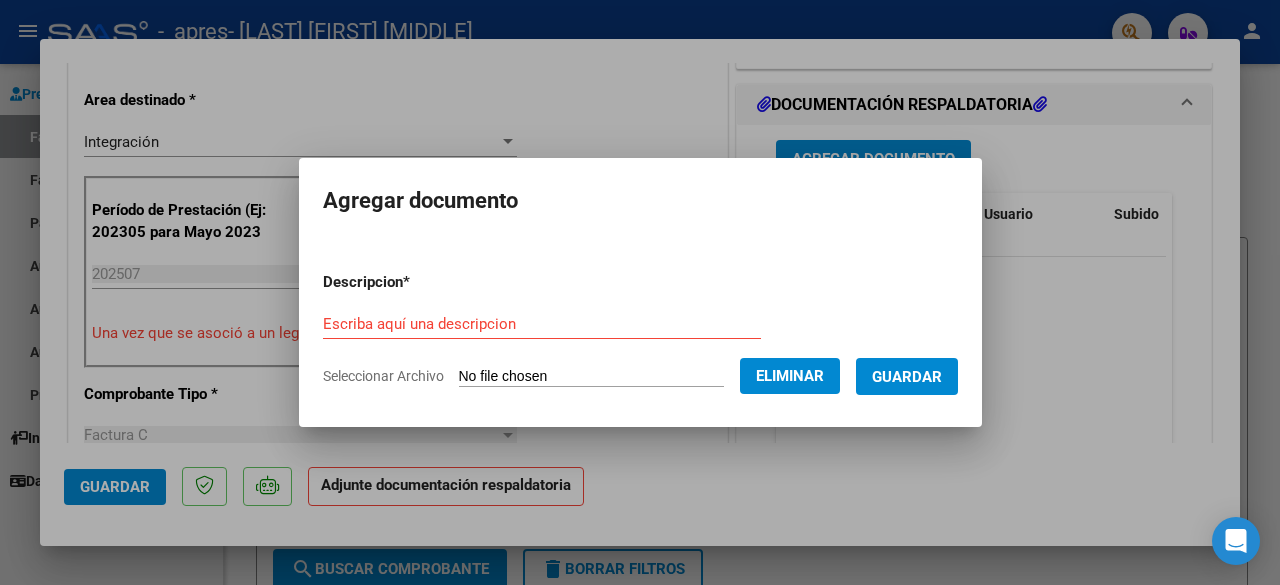 click on "Escriba aquí una descripcion" at bounding box center (542, 324) 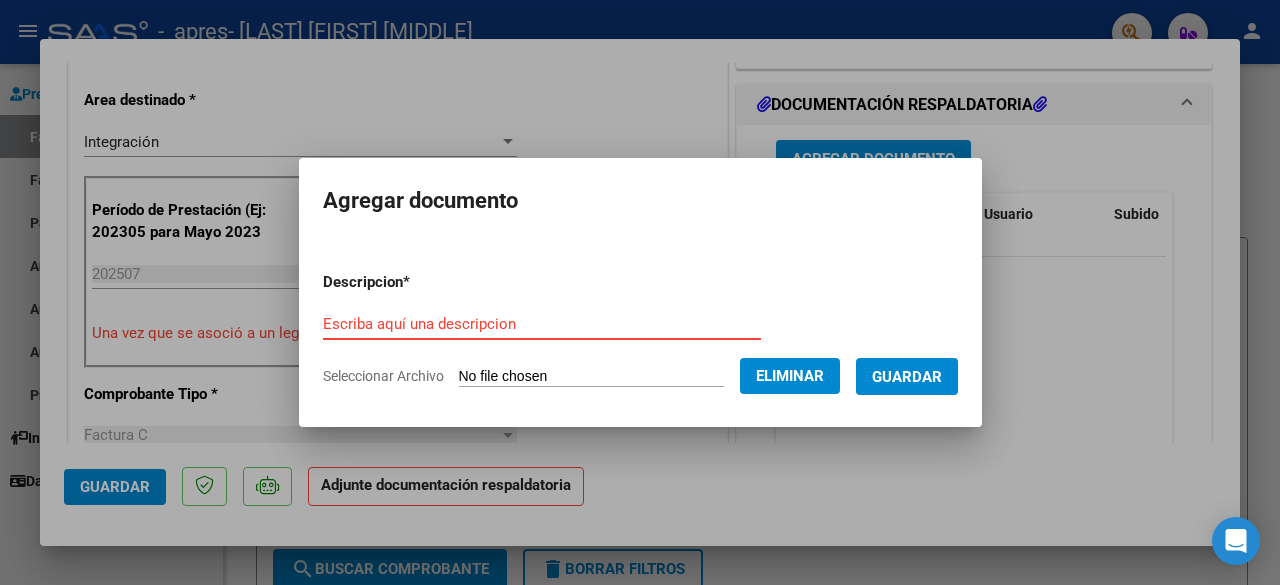 click on "Escriba aquí una descripcion" at bounding box center (542, 324) 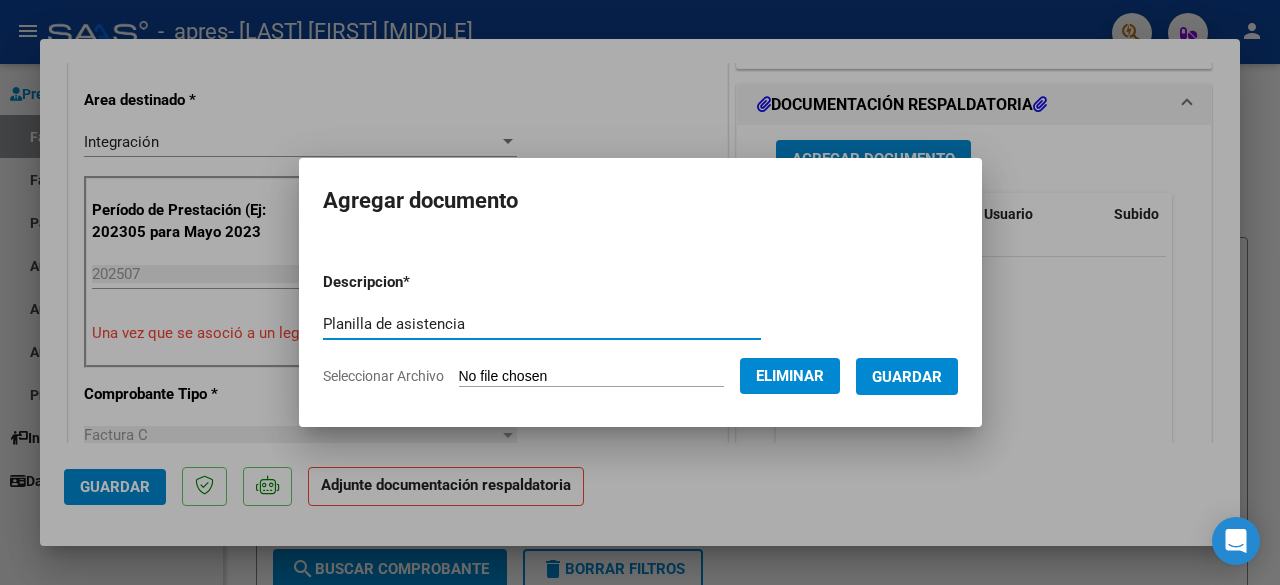 type on "Planilla de asistencia" 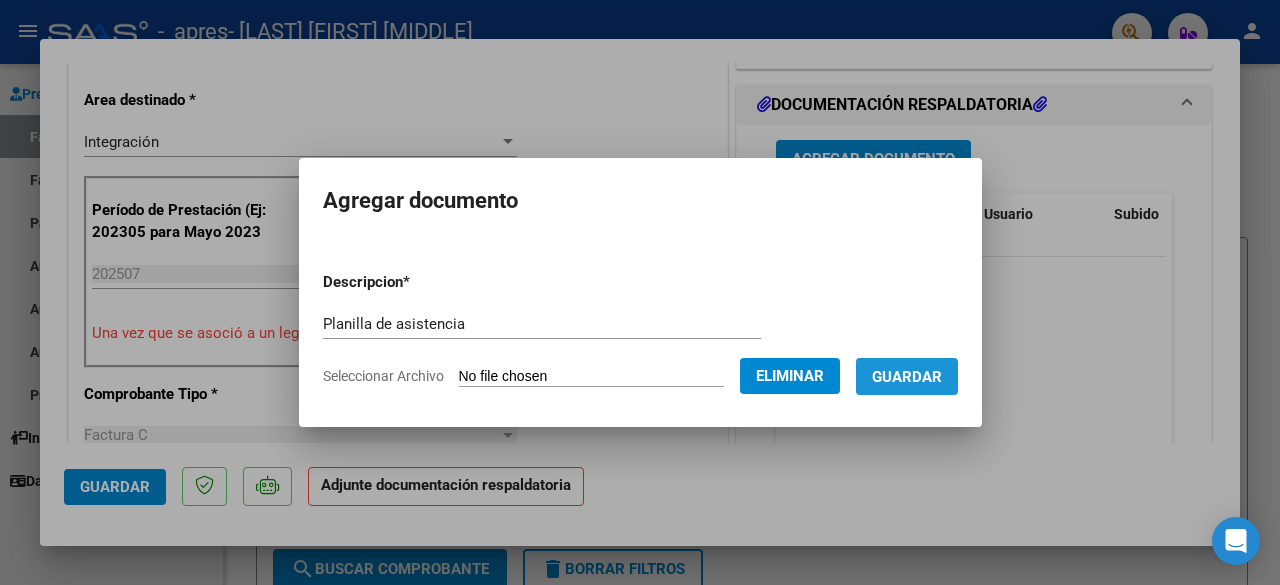 click on "Guardar" at bounding box center [907, 377] 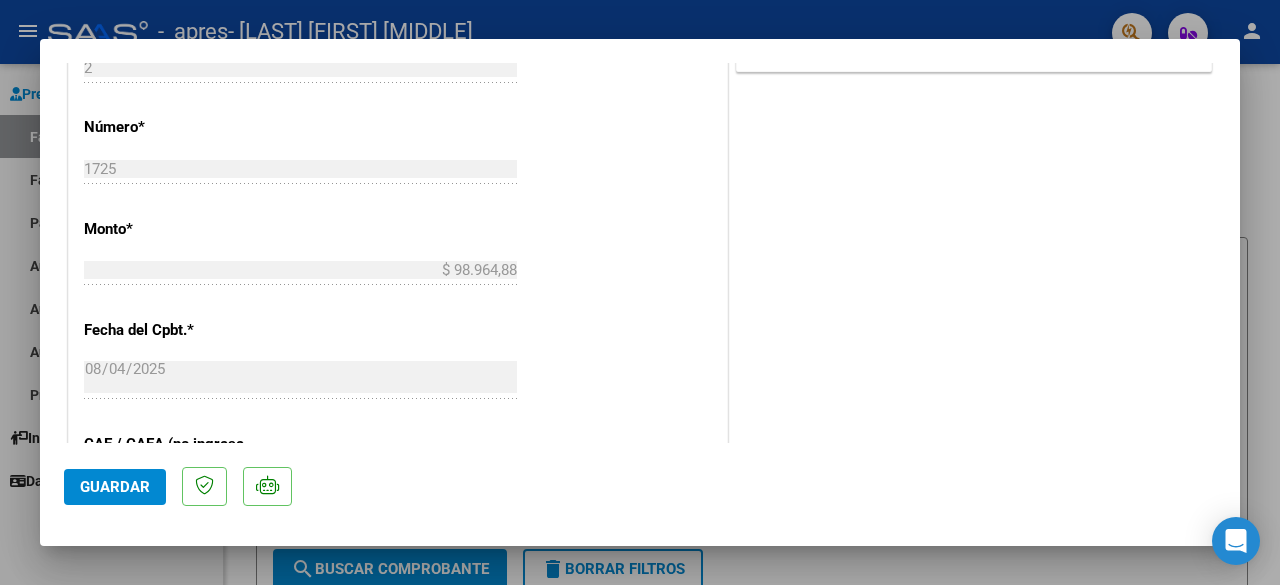 scroll, scrollTop: 954, scrollLeft: 0, axis: vertical 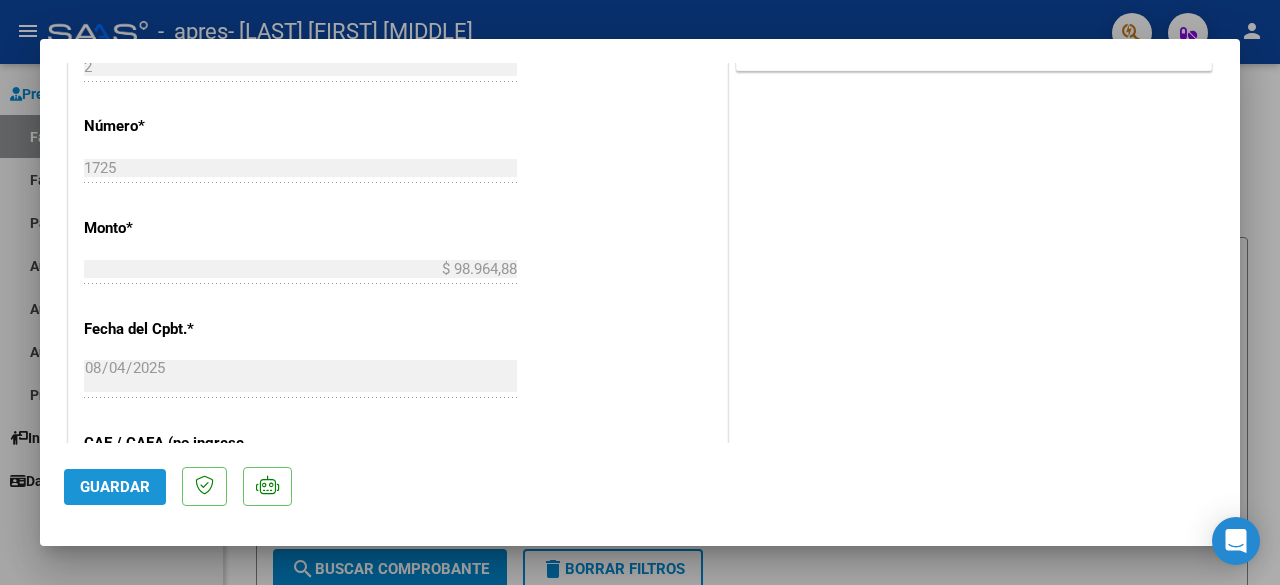 click on "Guardar" 